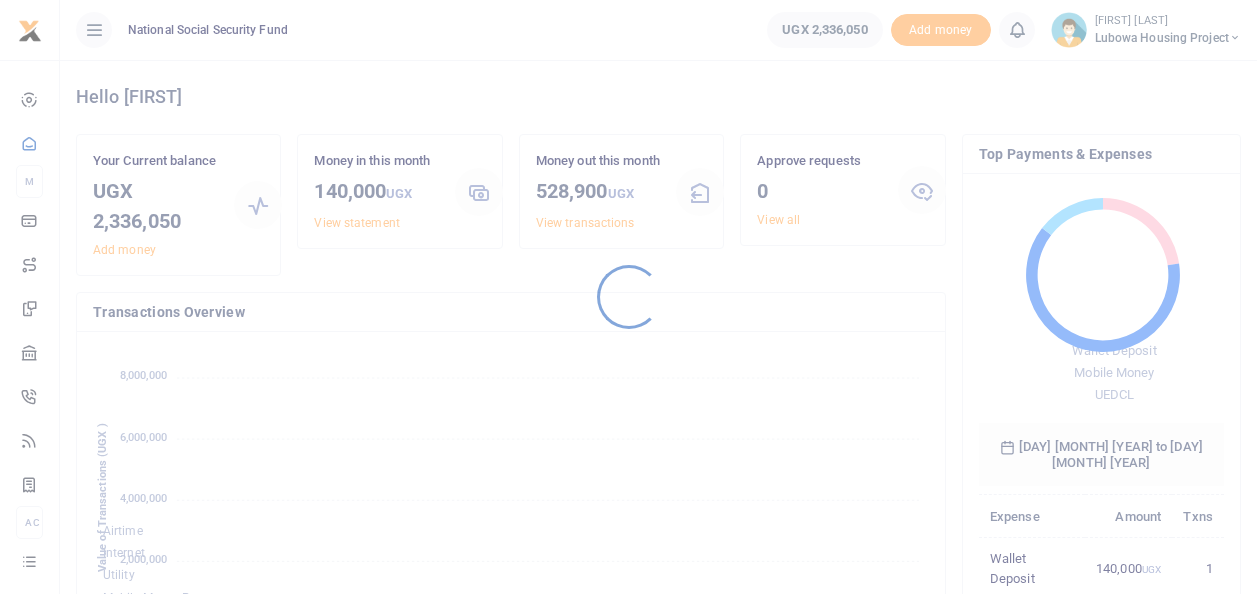 scroll, scrollTop: 0, scrollLeft: 0, axis: both 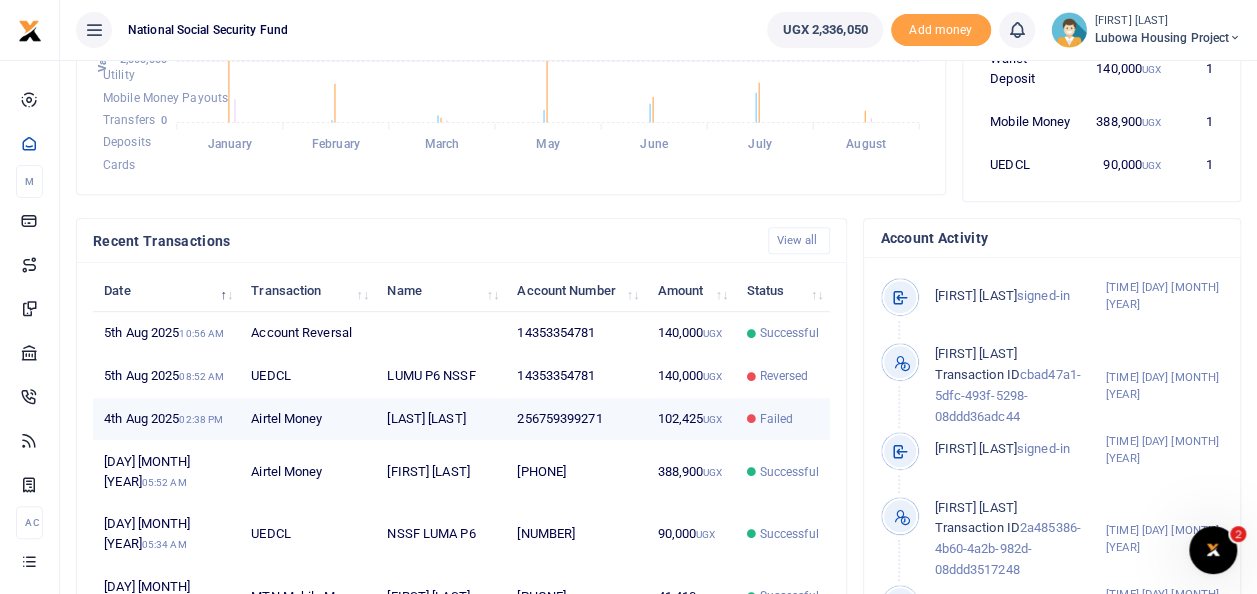 click on "Ssentongo Henry" at bounding box center [441, 419] 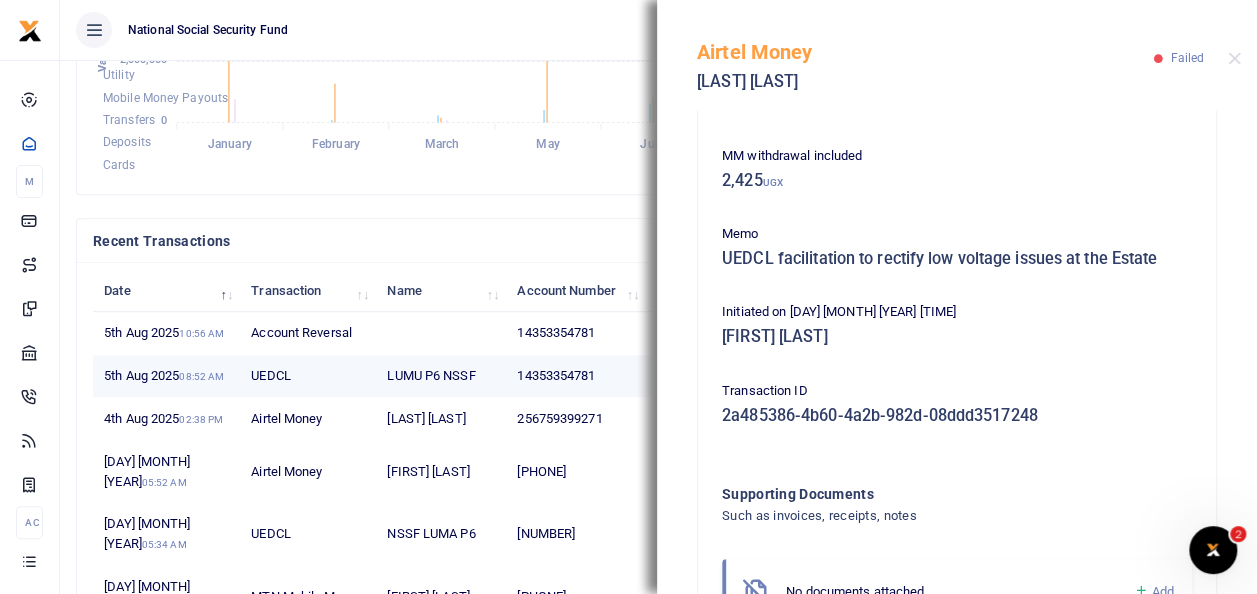 scroll, scrollTop: 0, scrollLeft: 0, axis: both 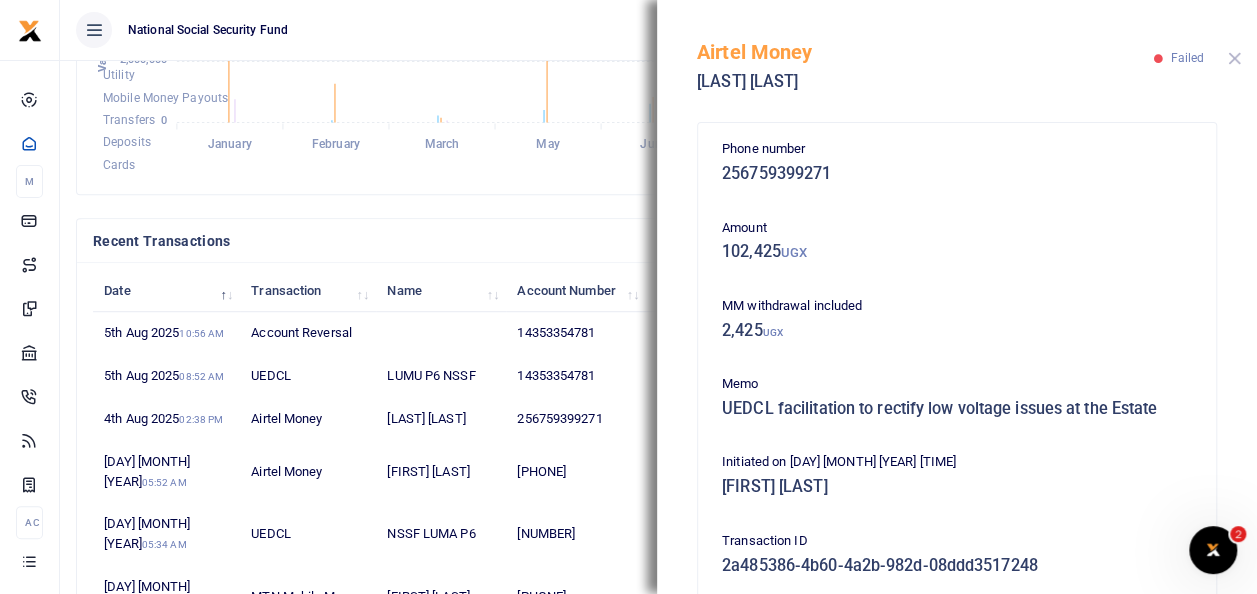 click at bounding box center [1234, 58] 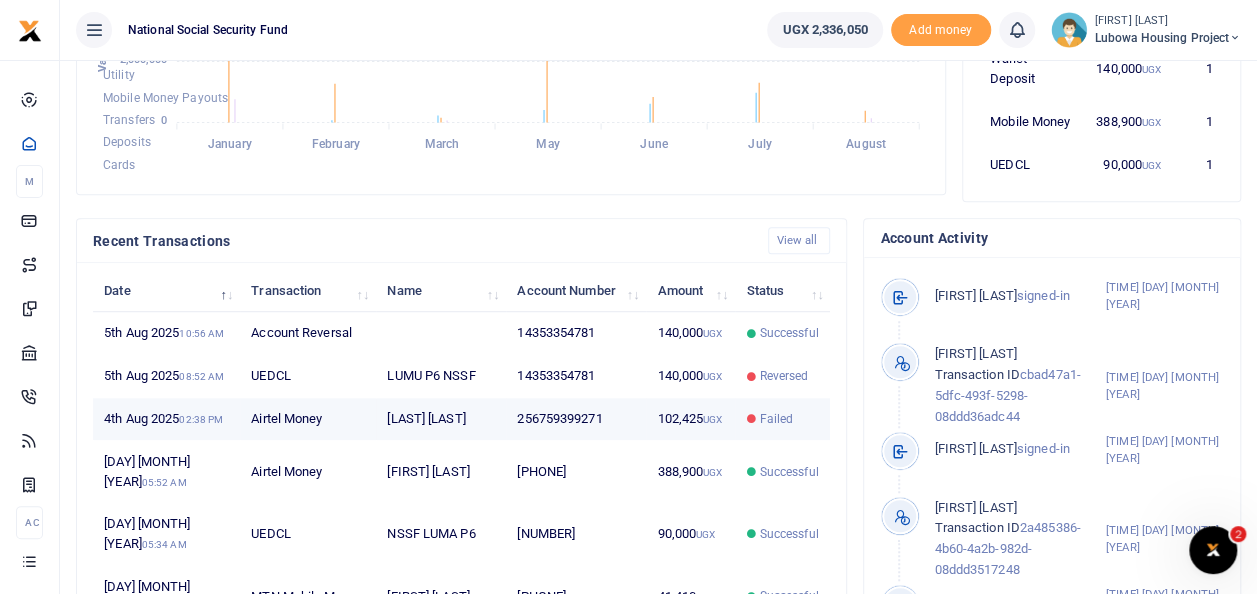 scroll, scrollTop: 0, scrollLeft: 0, axis: both 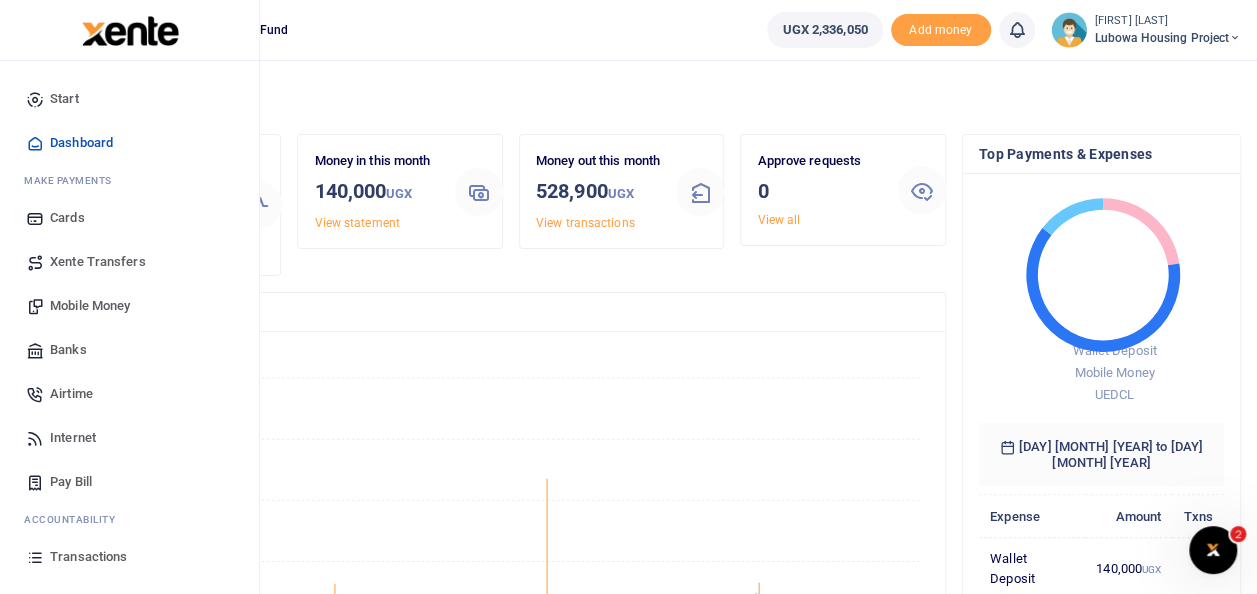 click on "Mobile Money" at bounding box center [90, 306] 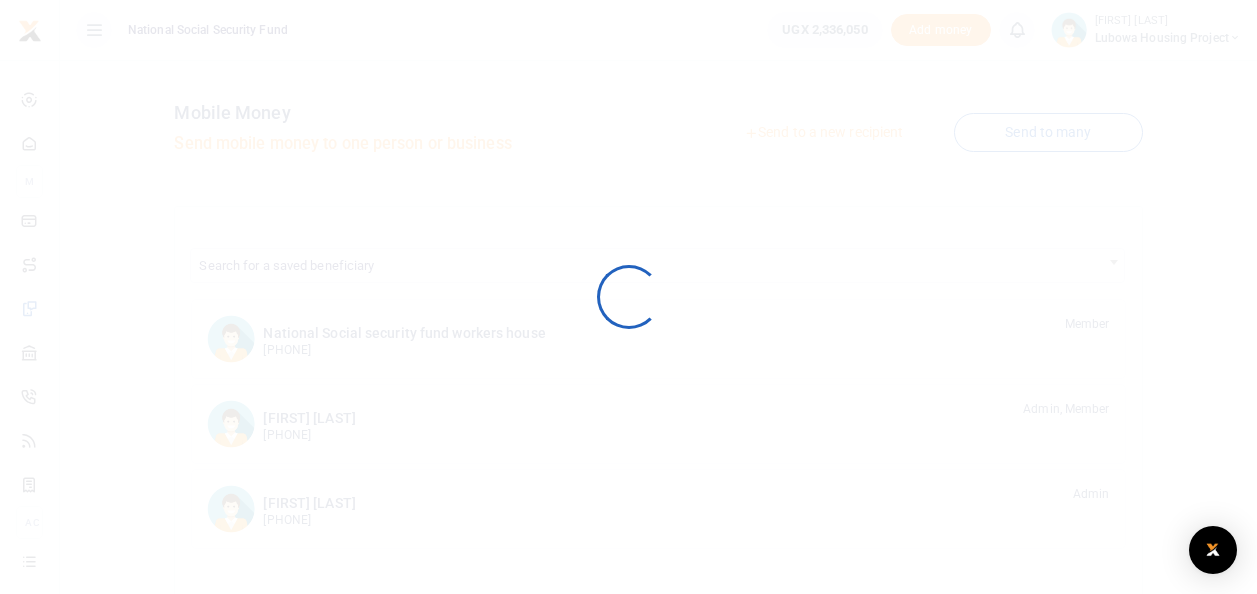 scroll, scrollTop: 0, scrollLeft: 0, axis: both 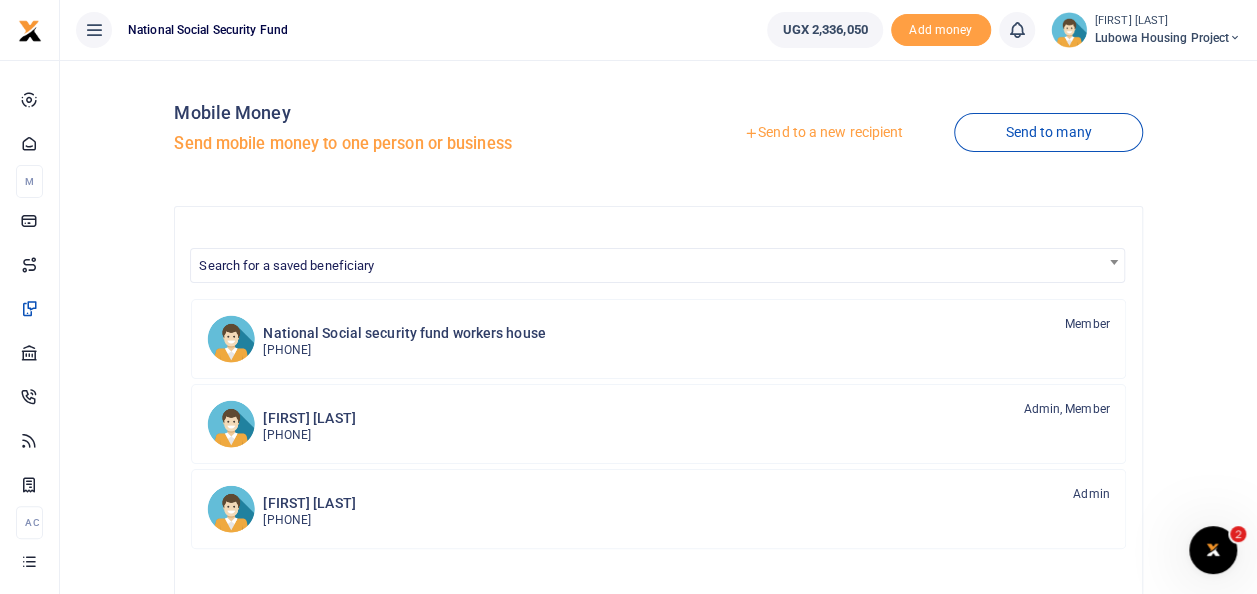 click on "Send to a new recipient" at bounding box center [823, 133] 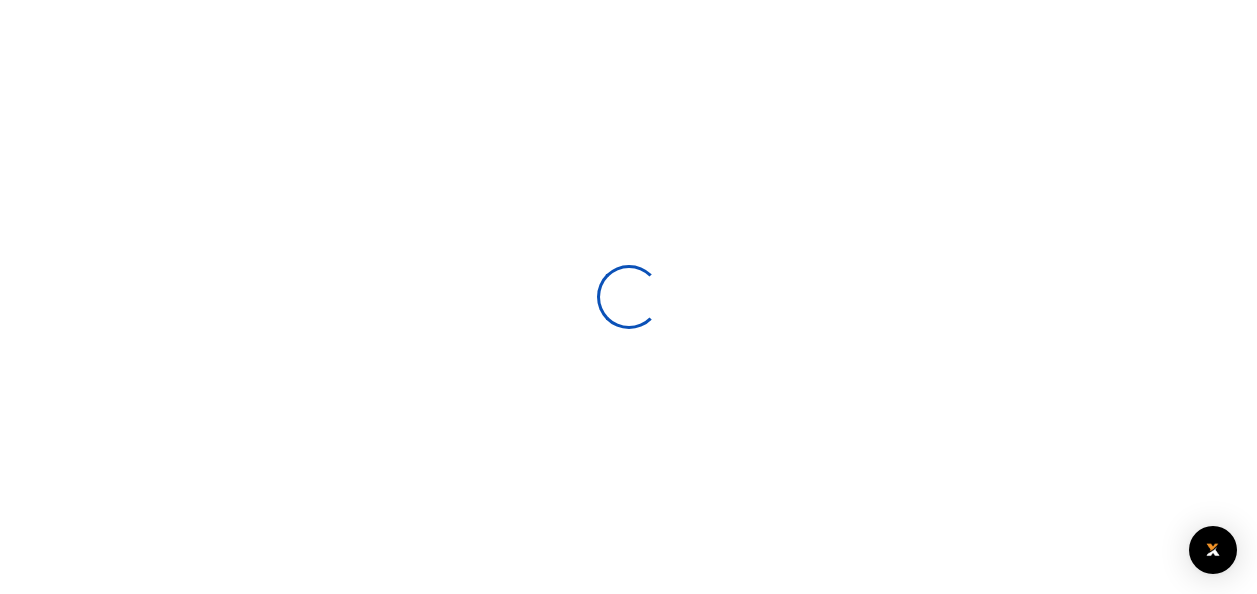 scroll, scrollTop: 0, scrollLeft: 0, axis: both 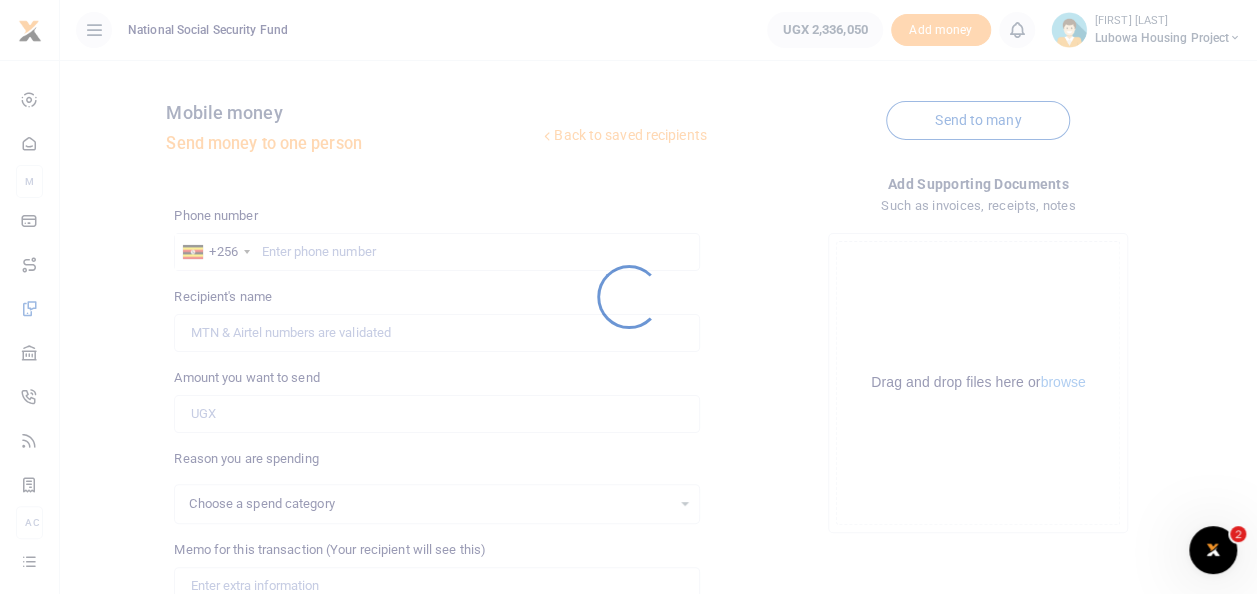 select 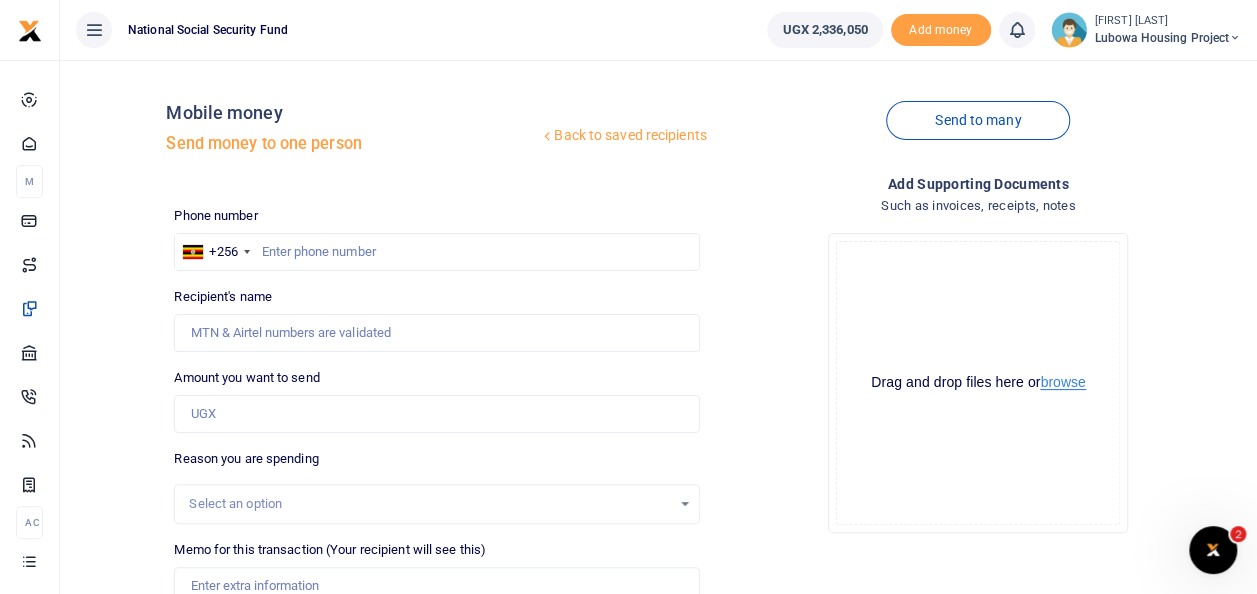 click on "browse" at bounding box center [1062, 382] 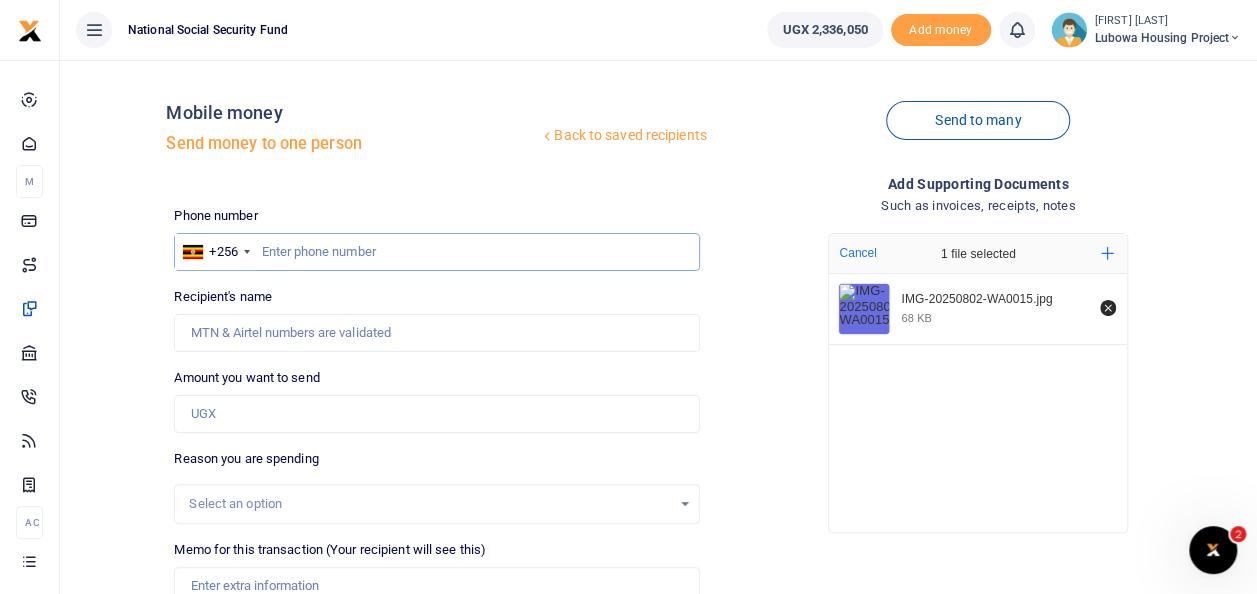 click at bounding box center (436, 252) 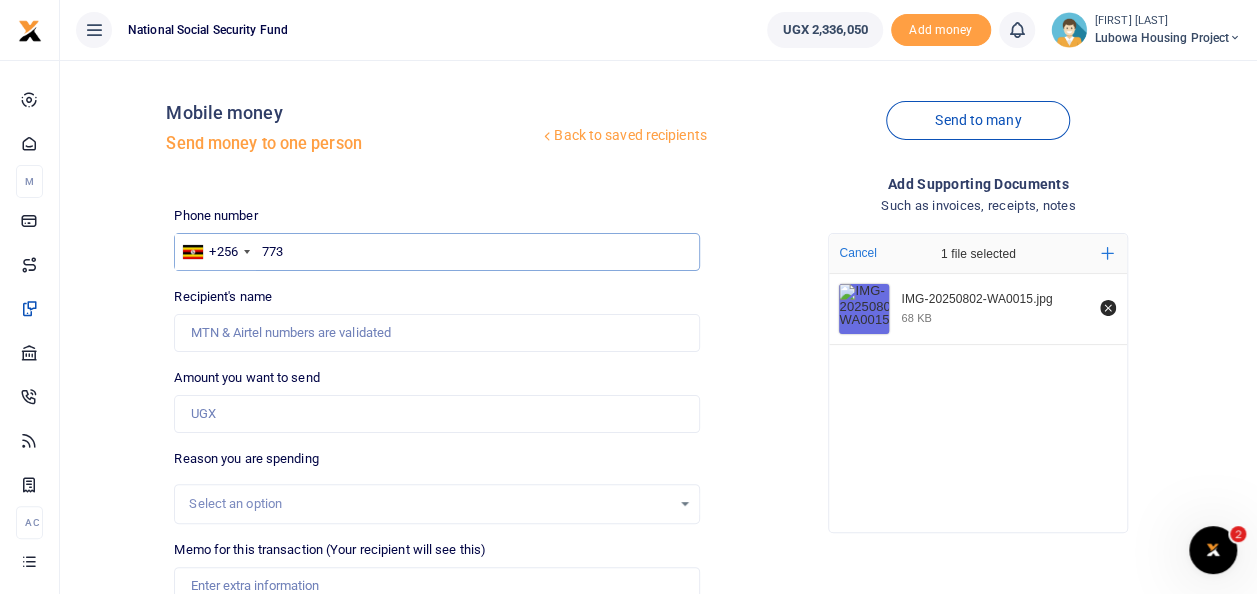 type on "0773788856" 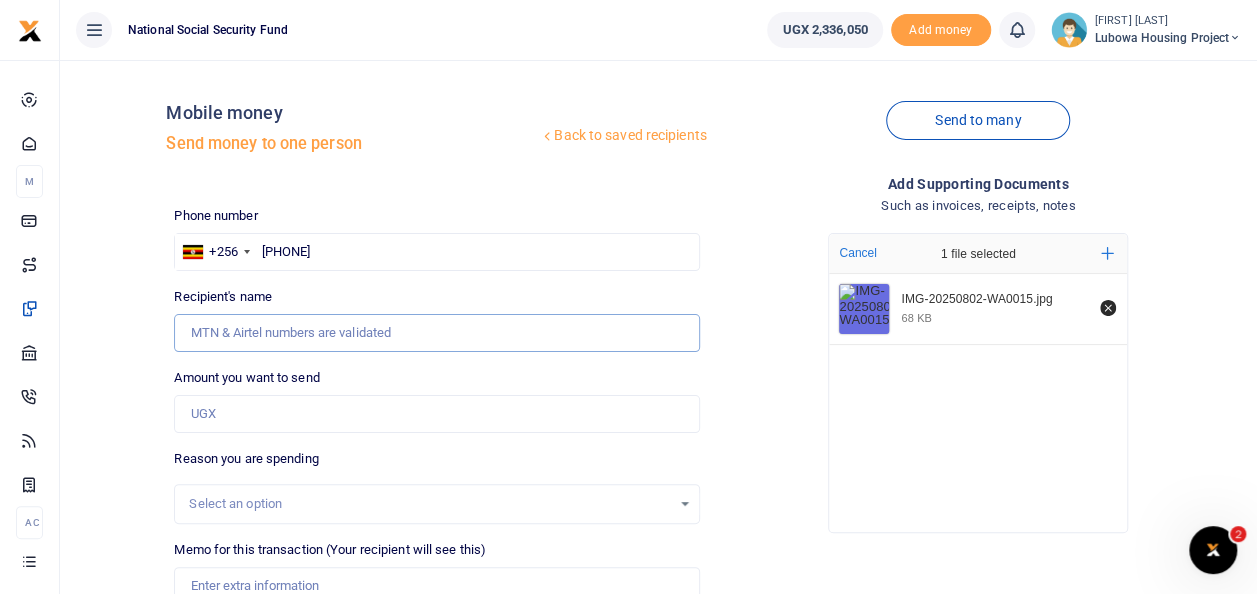 type on "Saviour Ofoyrwoth" 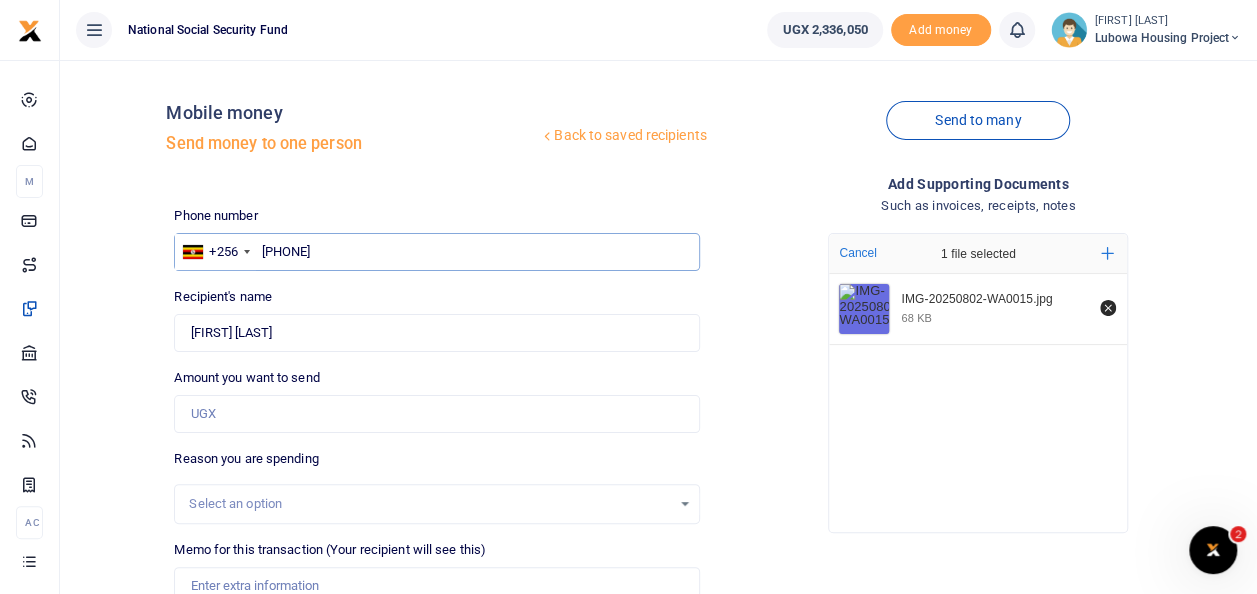 click on "0773788856" at bounding box center (436, 252) 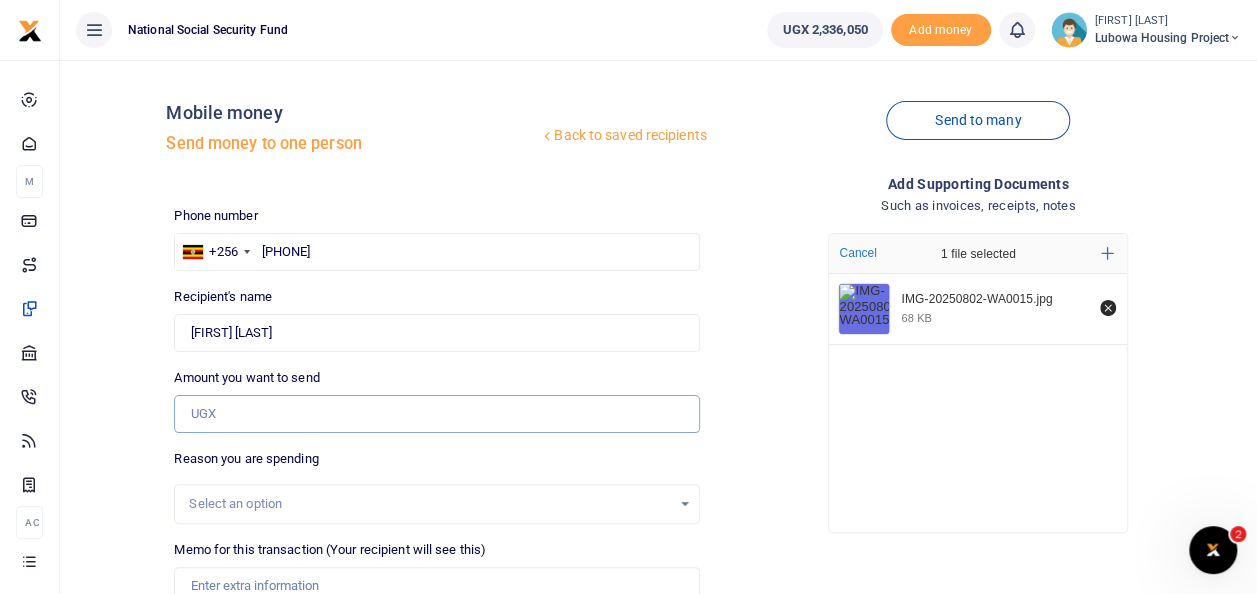click on "Amount you want to send" at bounding box center [436, 414] 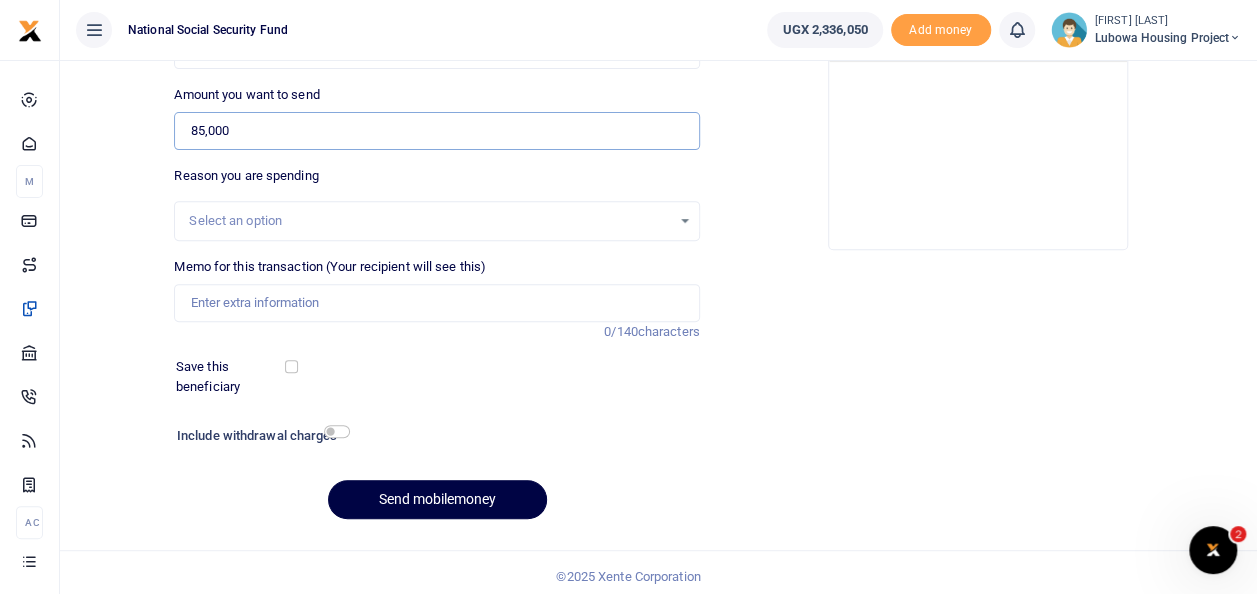 scroll, scrollTop: 290, scrollLeft: 0, axis: vertical 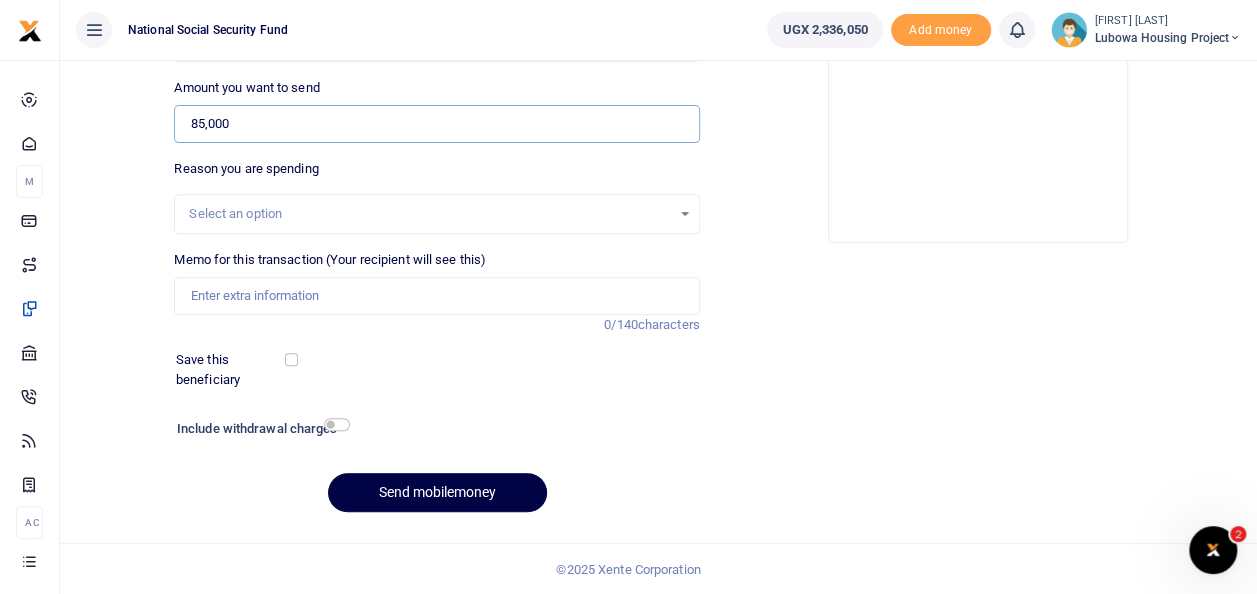 type on "85,000" 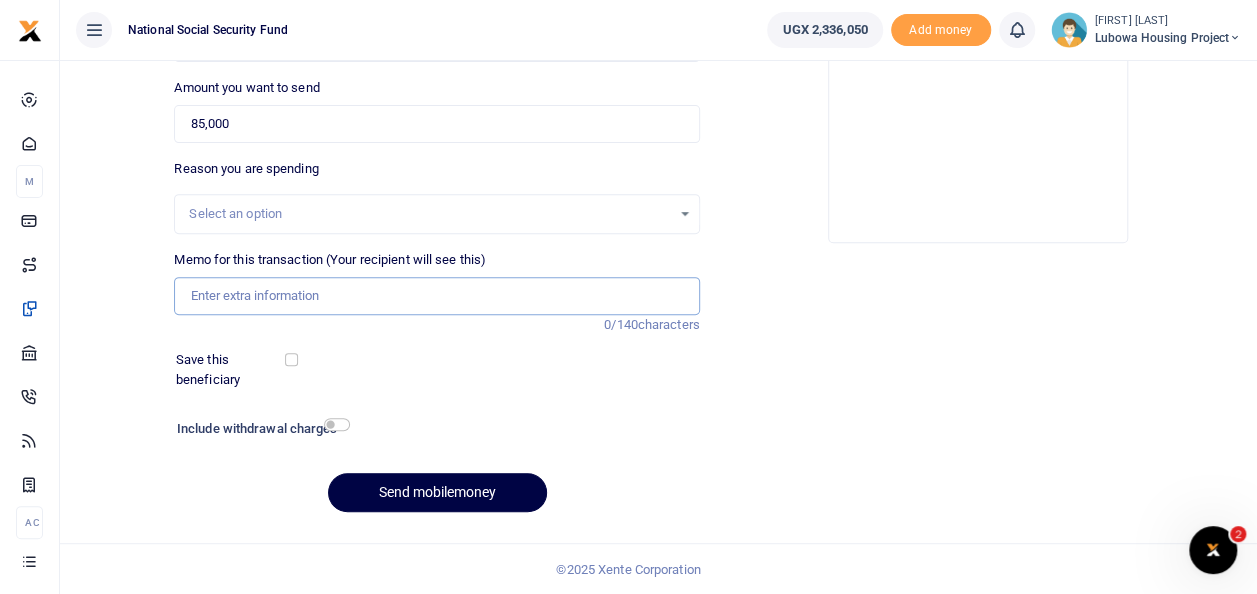 click on "Memo for this transaction (Your recipient will see this)" at bounding box center (436, 296) 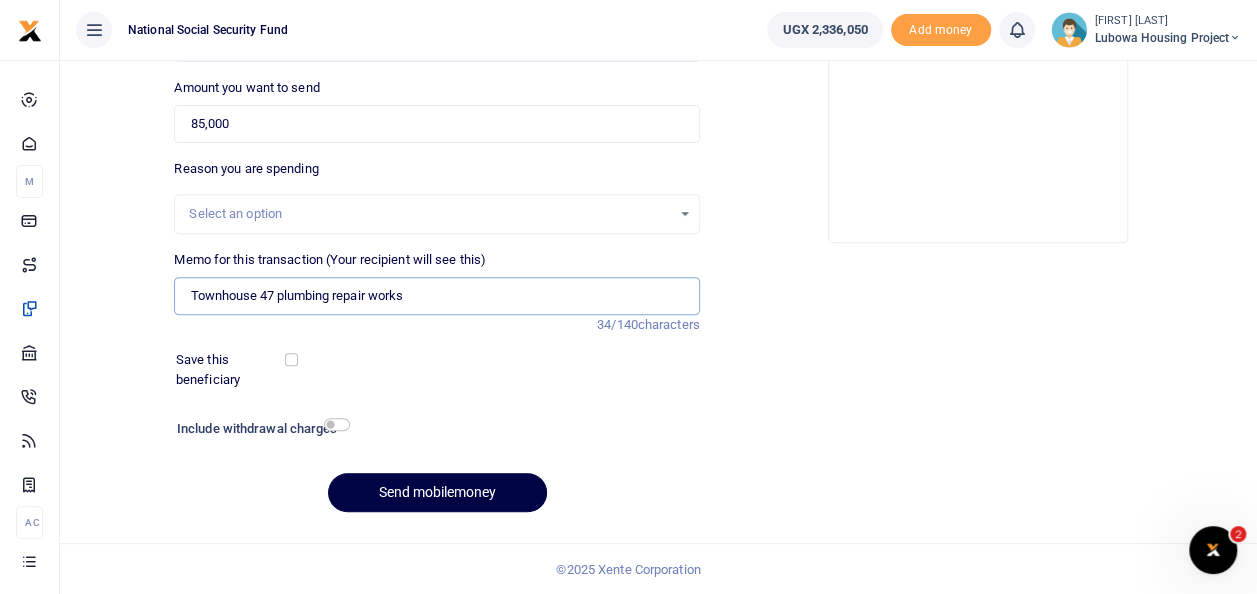type on "Townhouse 47 plumbing repair works" 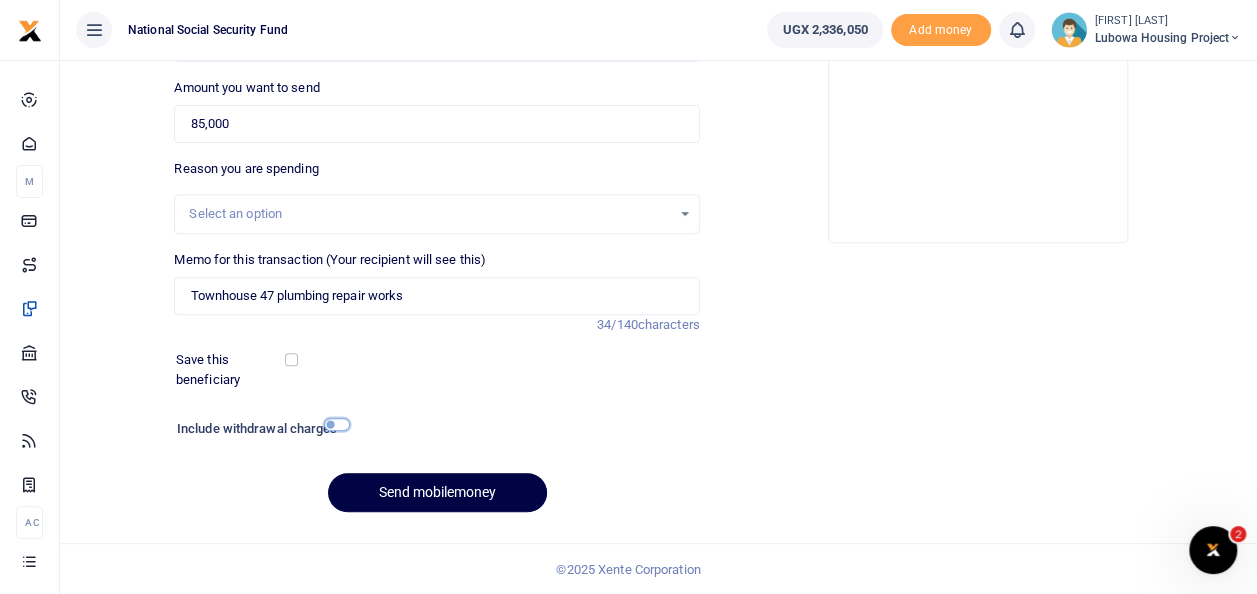 click at bounding box center (337, 424) 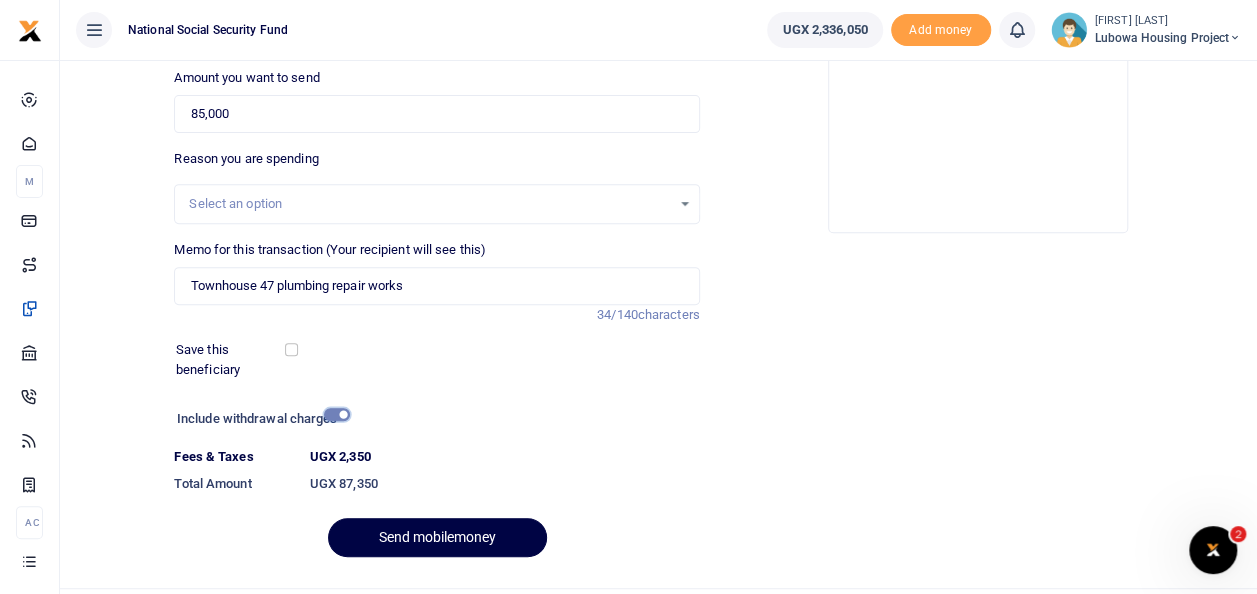 scroll, scrollTop: 345, scrollLeft: 0, axis: vertical 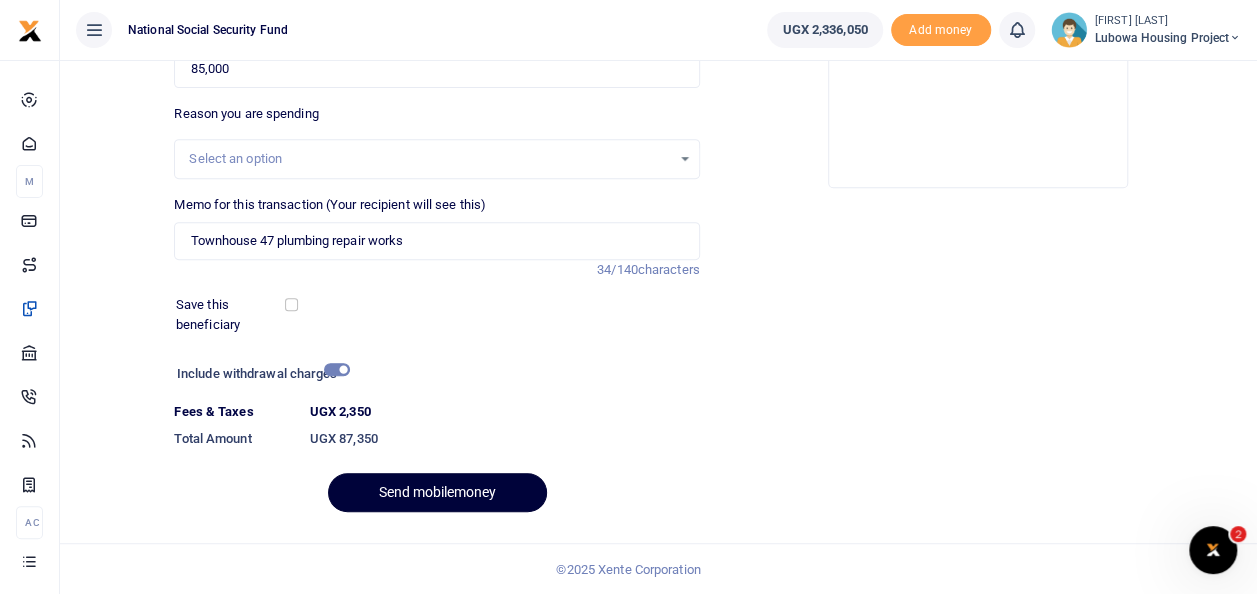 click on "Send mobilemoney" at bounding box center [437, 492] 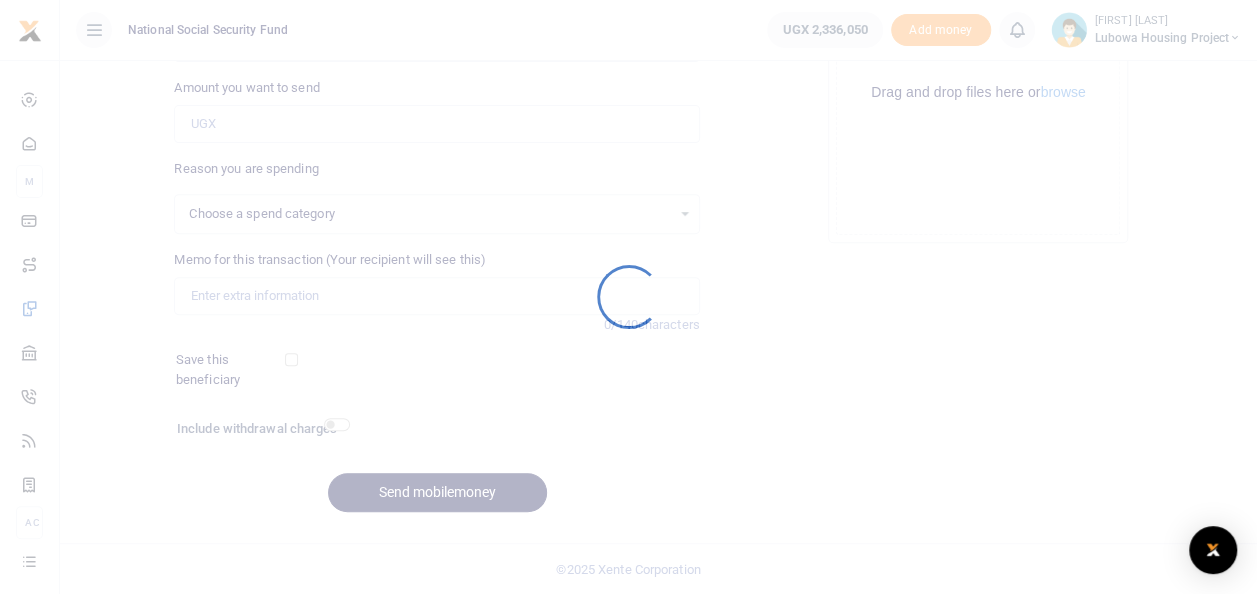 select 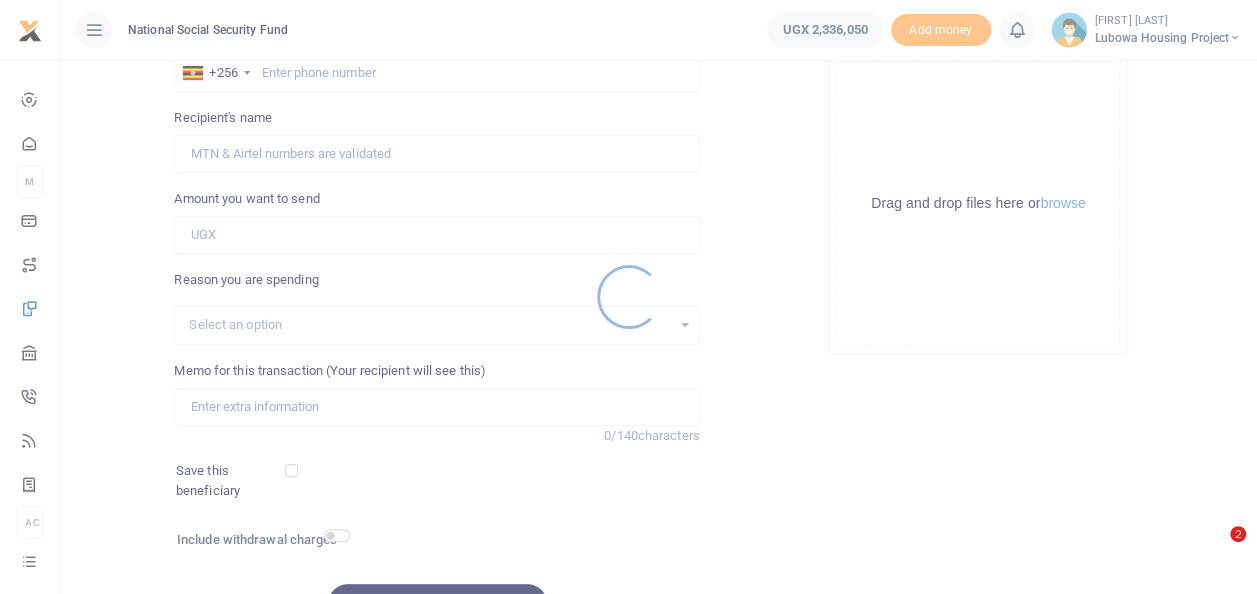 scroll, scrollTop: 0, scrollLeft: 0, axis: both 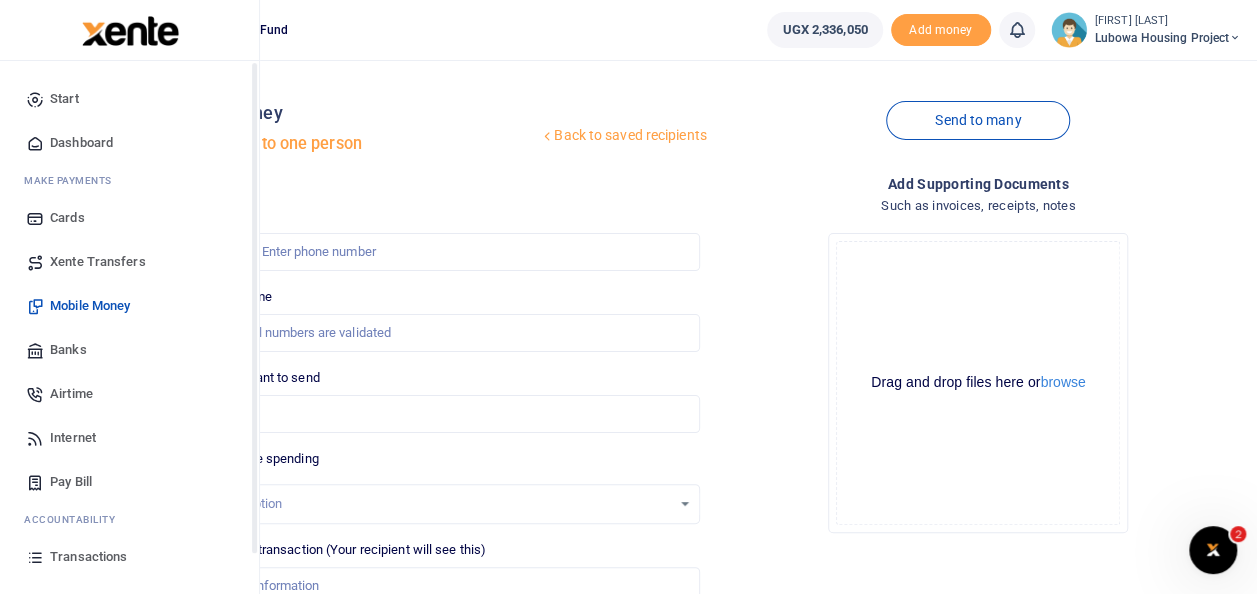 click on "Dashboard" at bounding box center (81, 143) 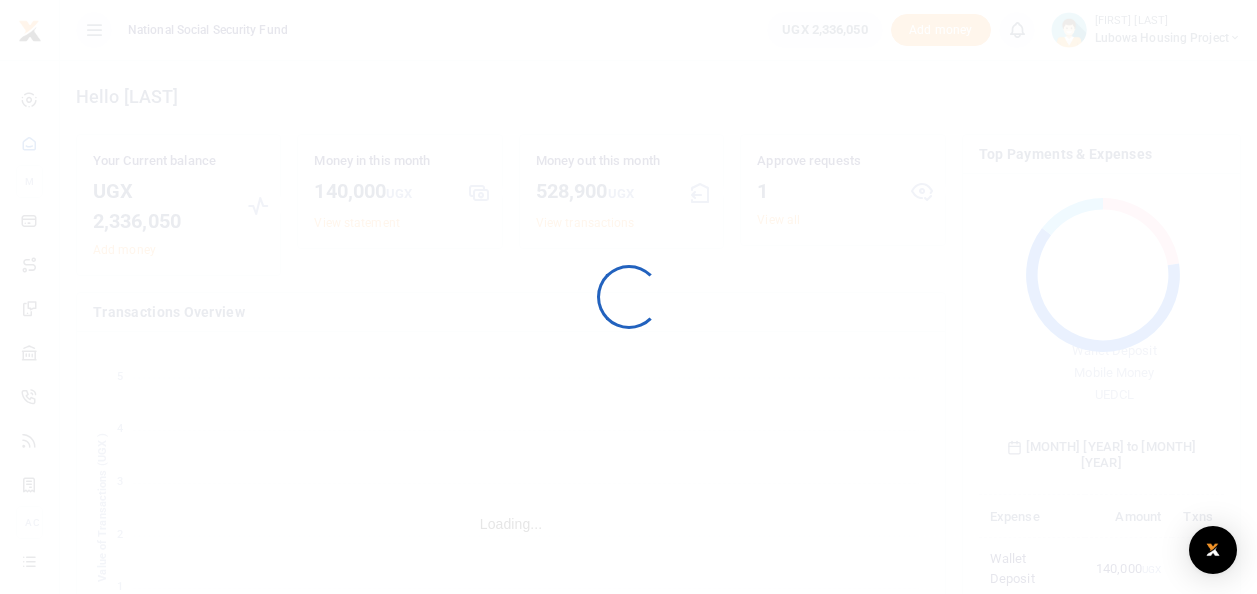 scroll, scrollTop: 0, scrollLeft: 0, axis: both 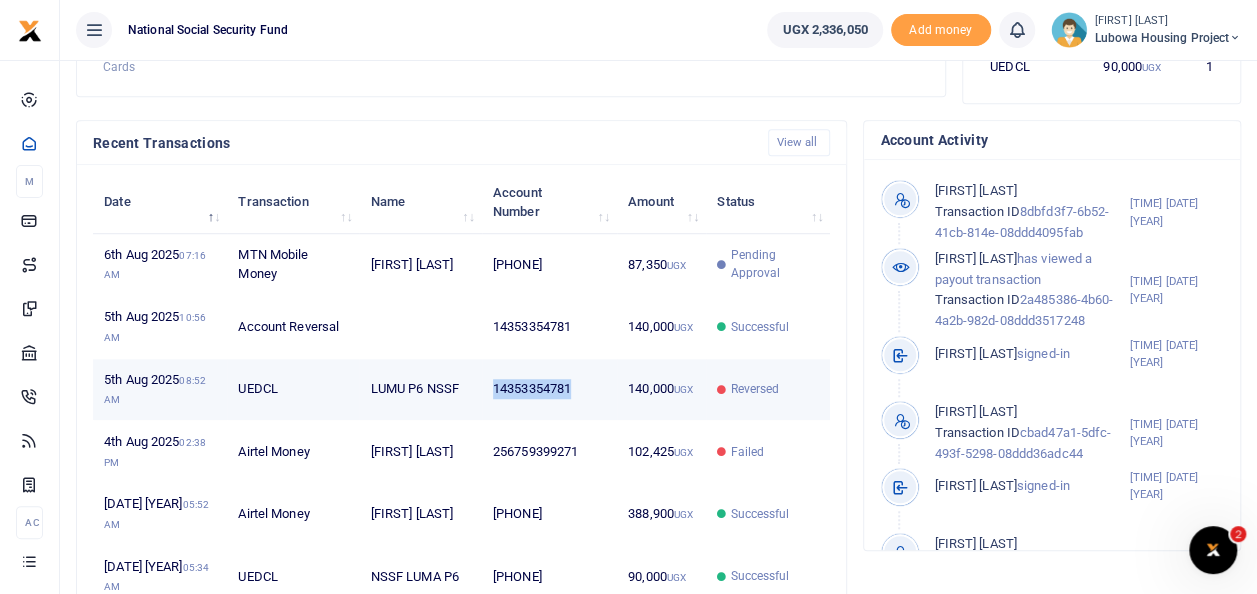 drag, startPoint x: 491, startPoint y: 374, endPoint x: 577, endPoint y: 375, distance: 86.00581 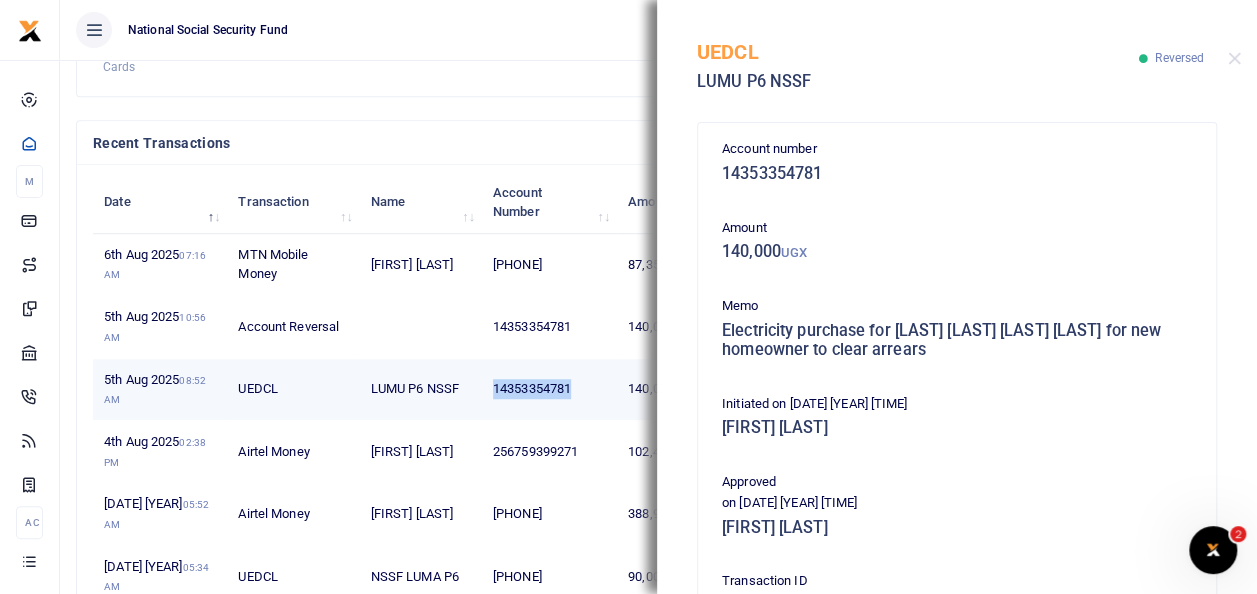 copy on "14353354781" 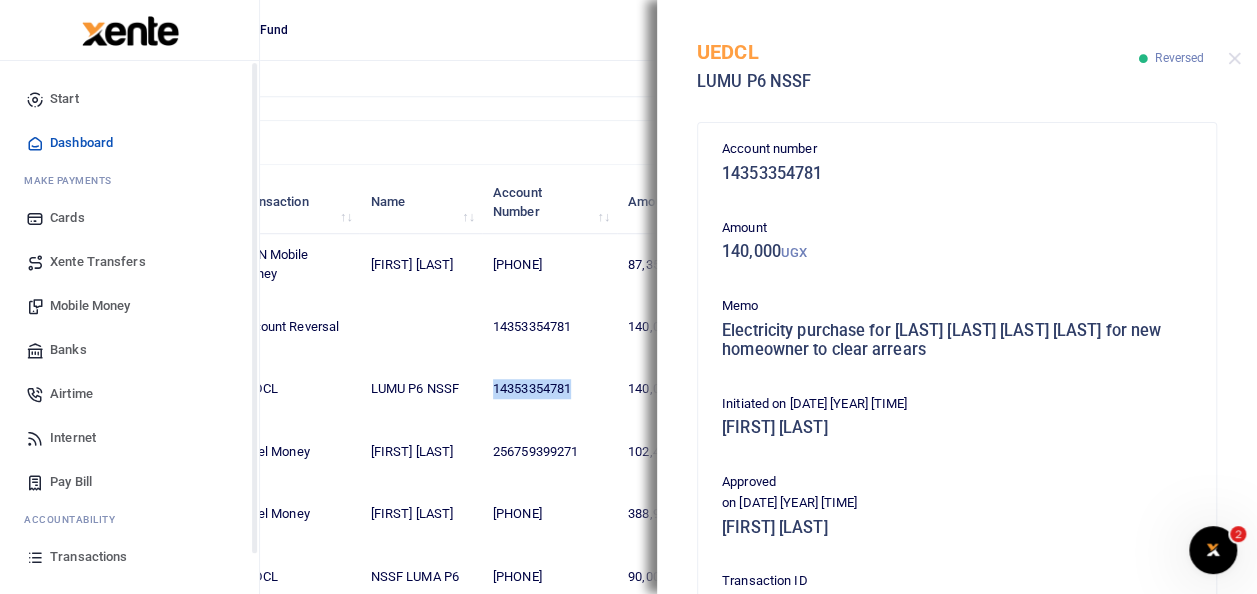 click on "Pay Bill" at bounding box center (71, 482) 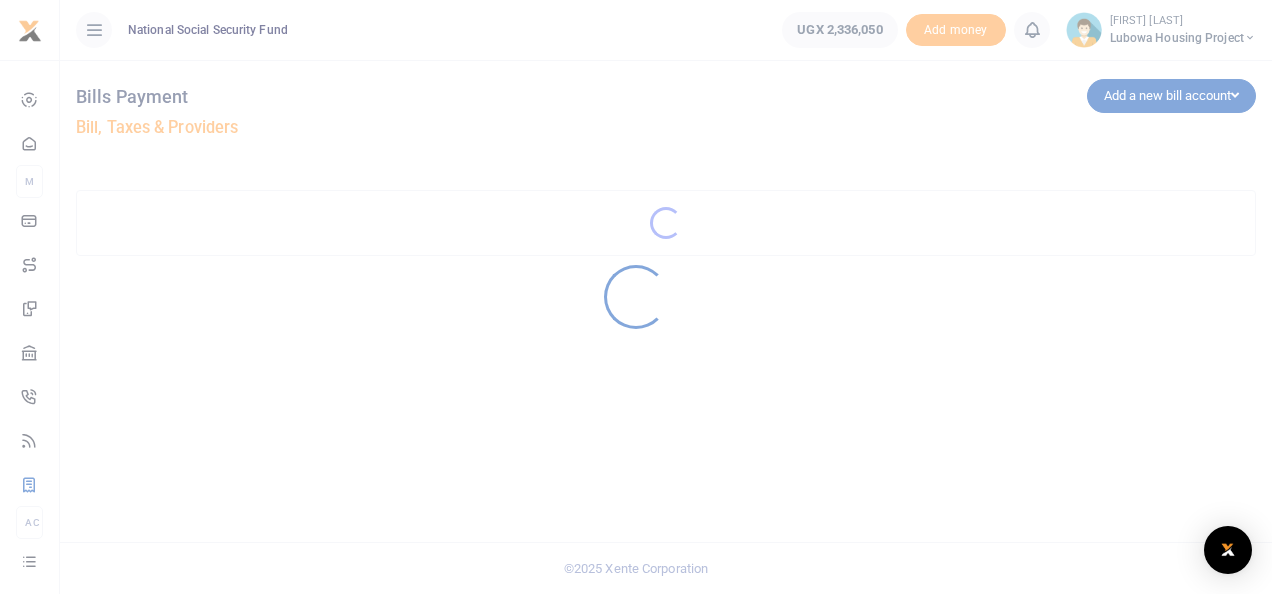 scroll, scrollTop: 0, scrollLeft: 0, axis: both 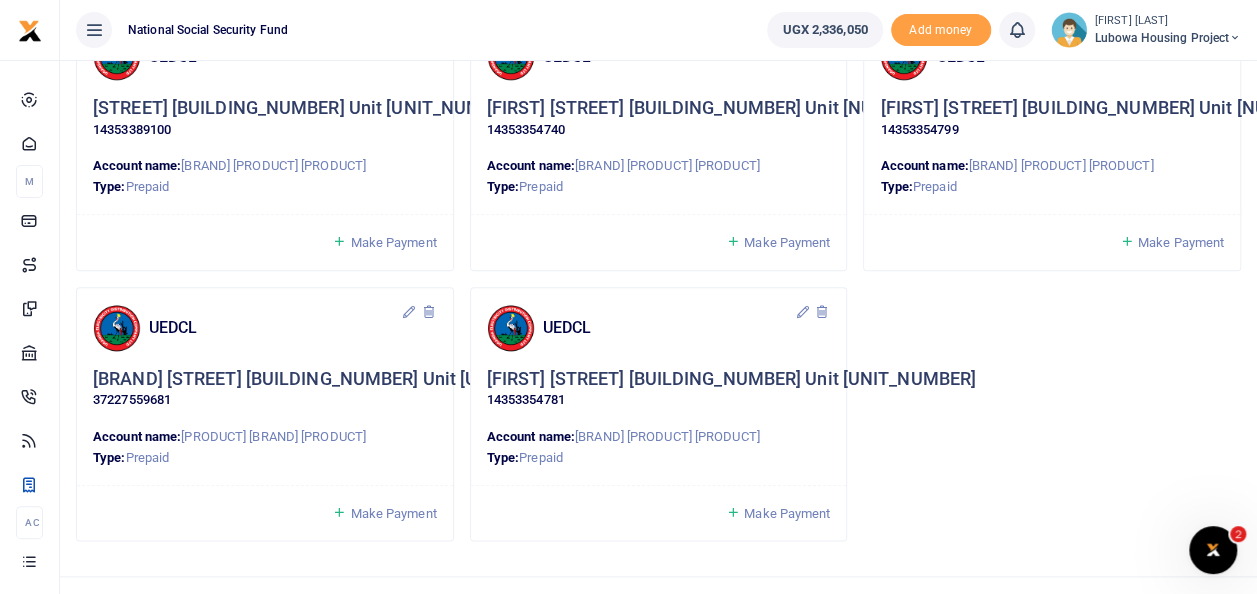 click at bounding box center (822, 312) 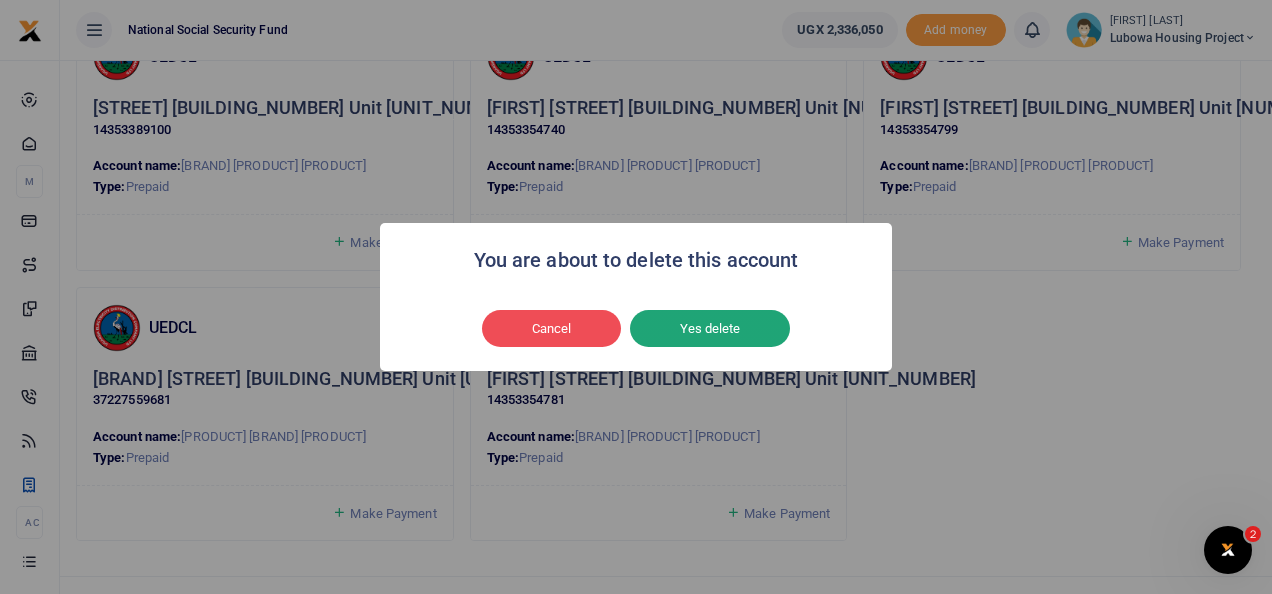 click on "Yes delete" at bounding box center (710, 329) 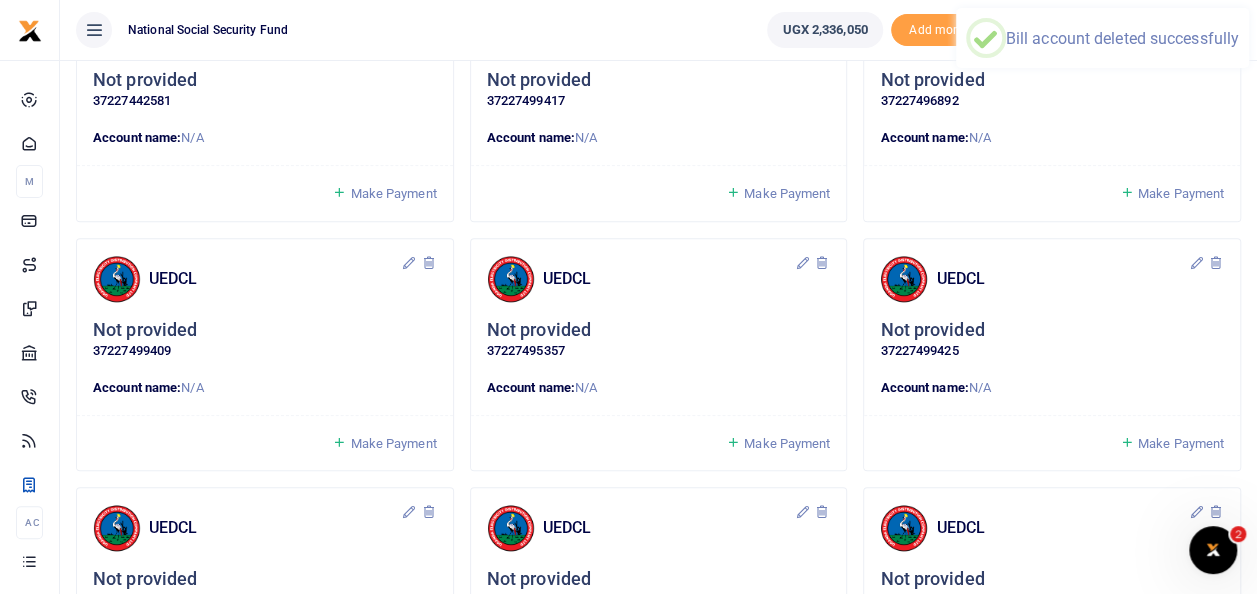 scroll, scrollTop: 0, scrollLeft: 0, axis: both 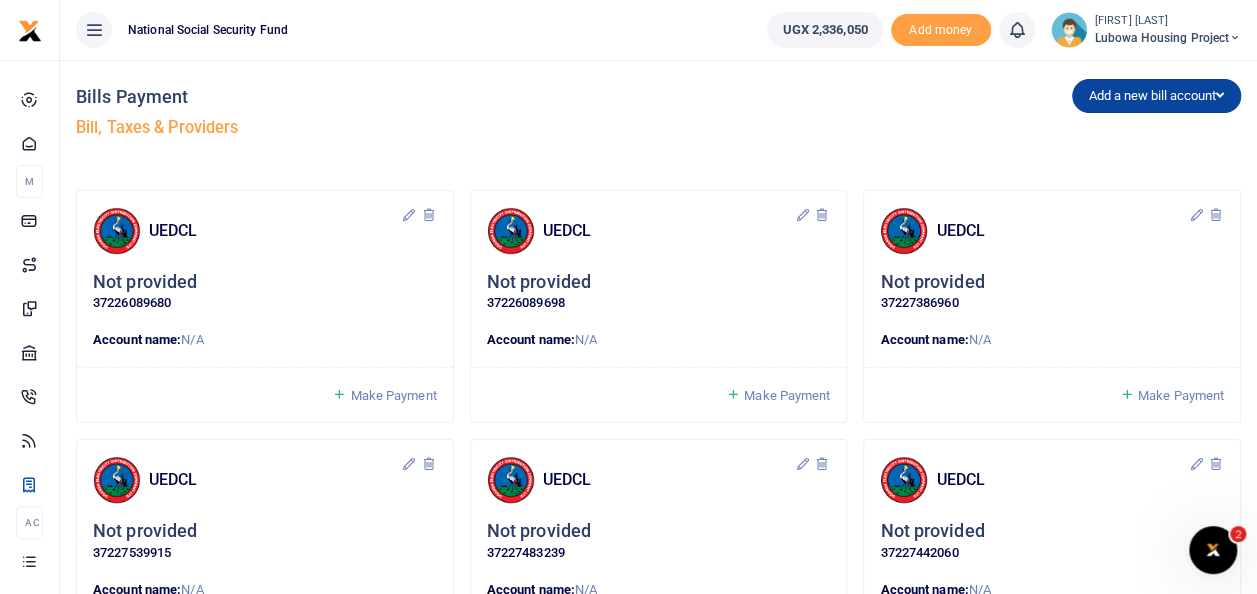 click on "Add a new bill account" at bounding box center (1156, 96) 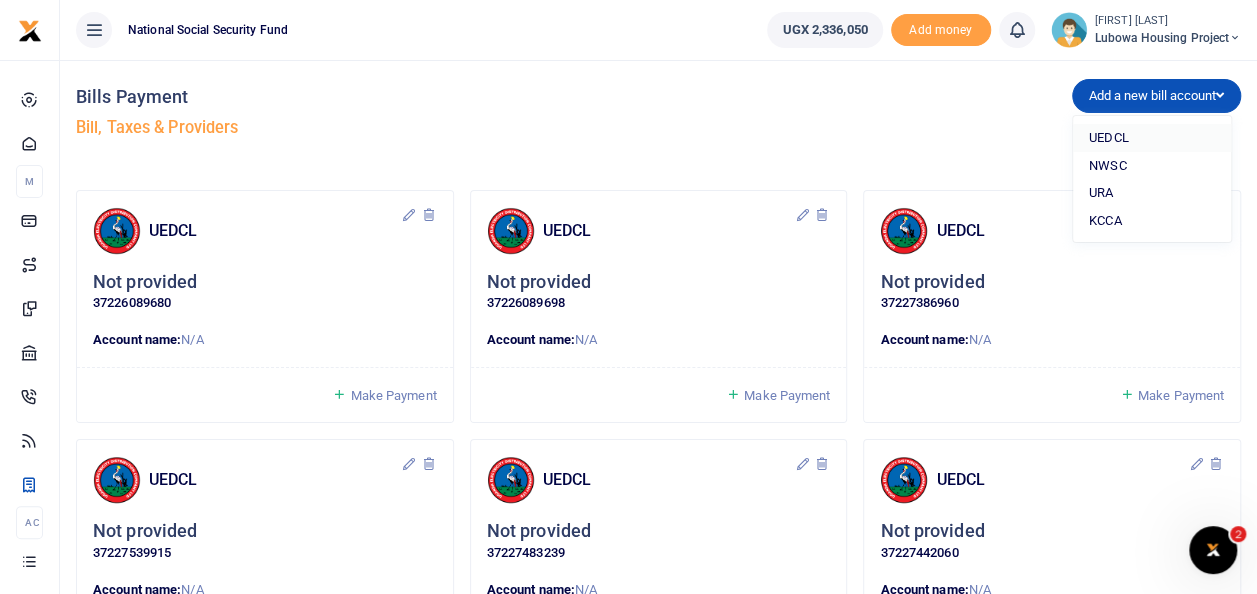 click on "UEDCL" at bounding box center [1152, 138] 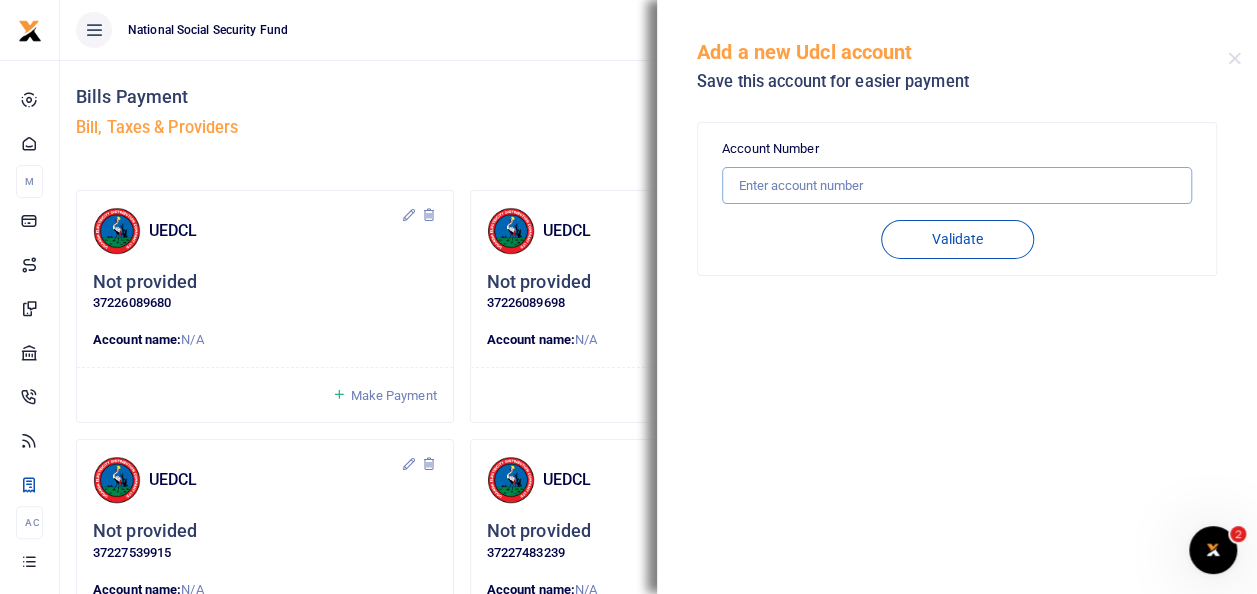 click at bounding box center [957, 186] 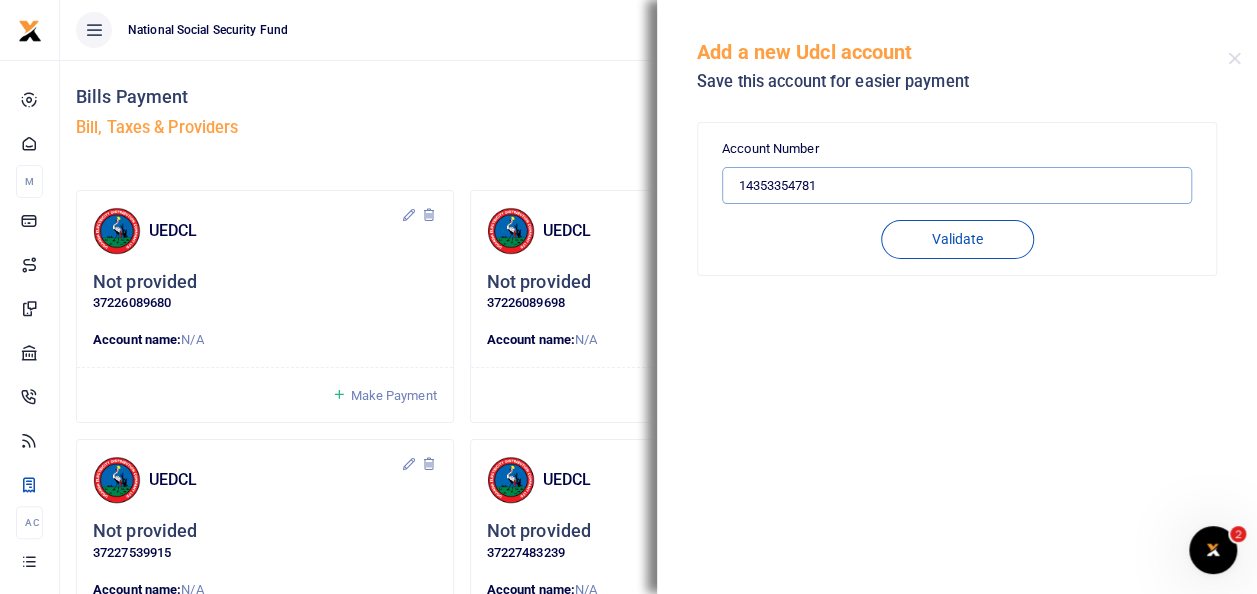 type on "14353354781" 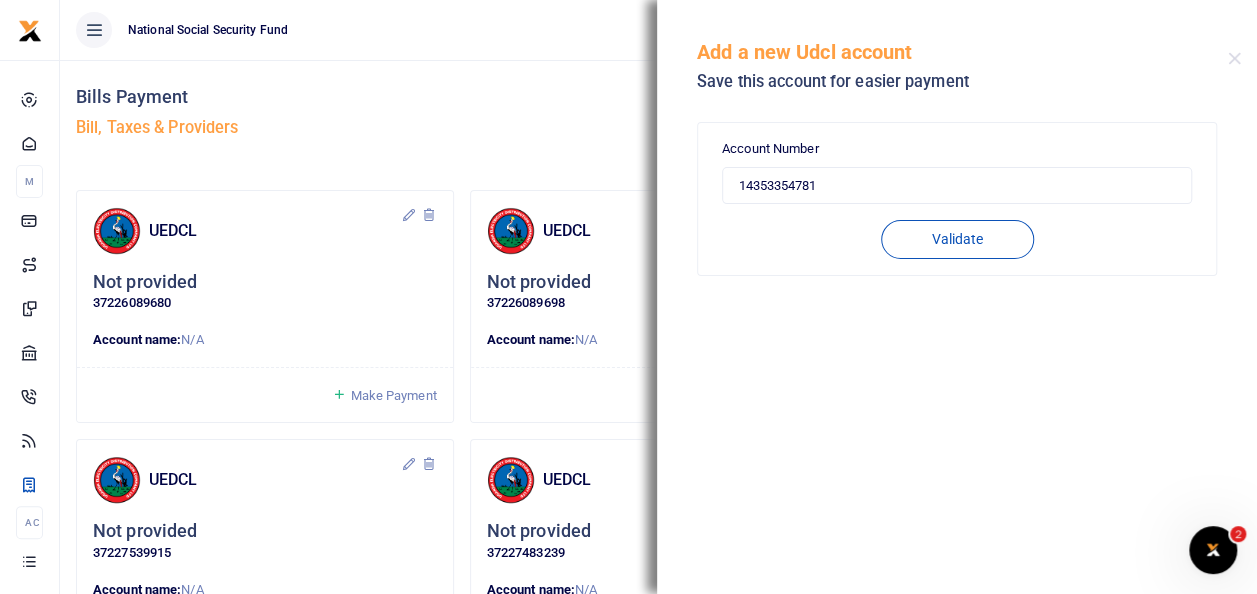 click on "Validate" at bounding box center [957, 239] 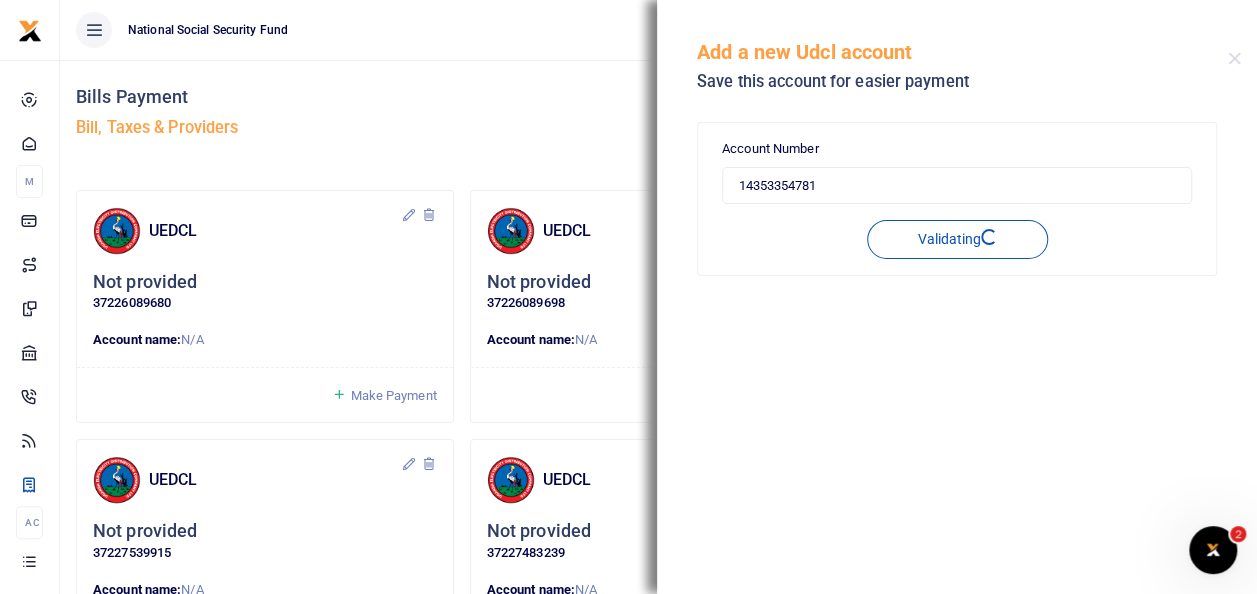 type on "14353354781" 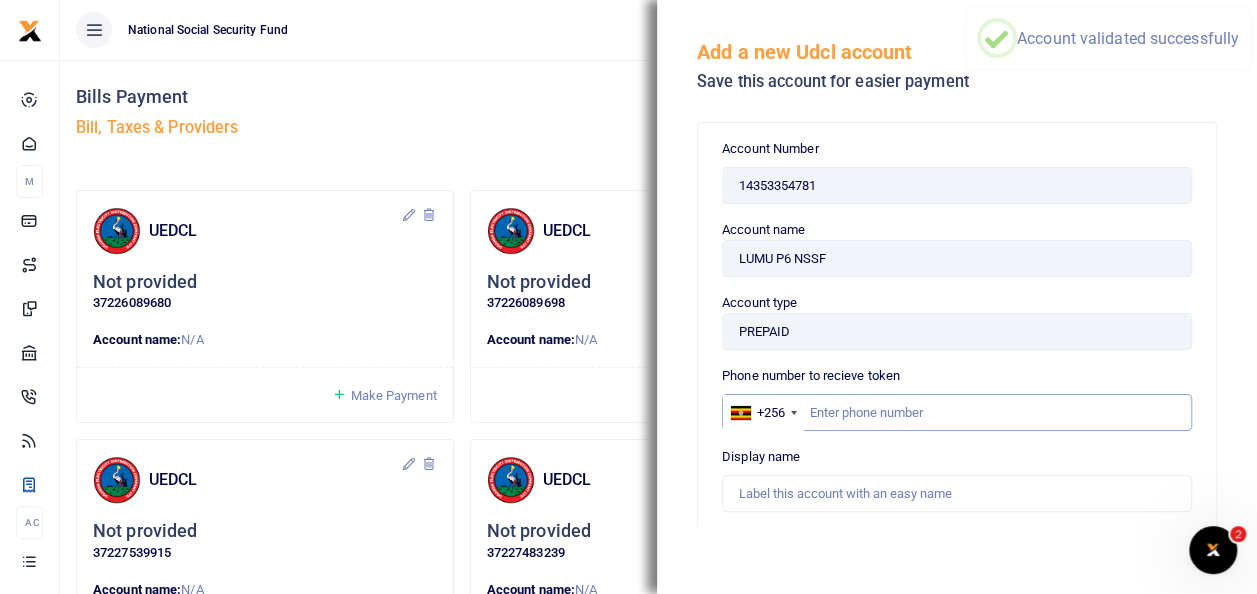 click at bounding box center [957, 413] 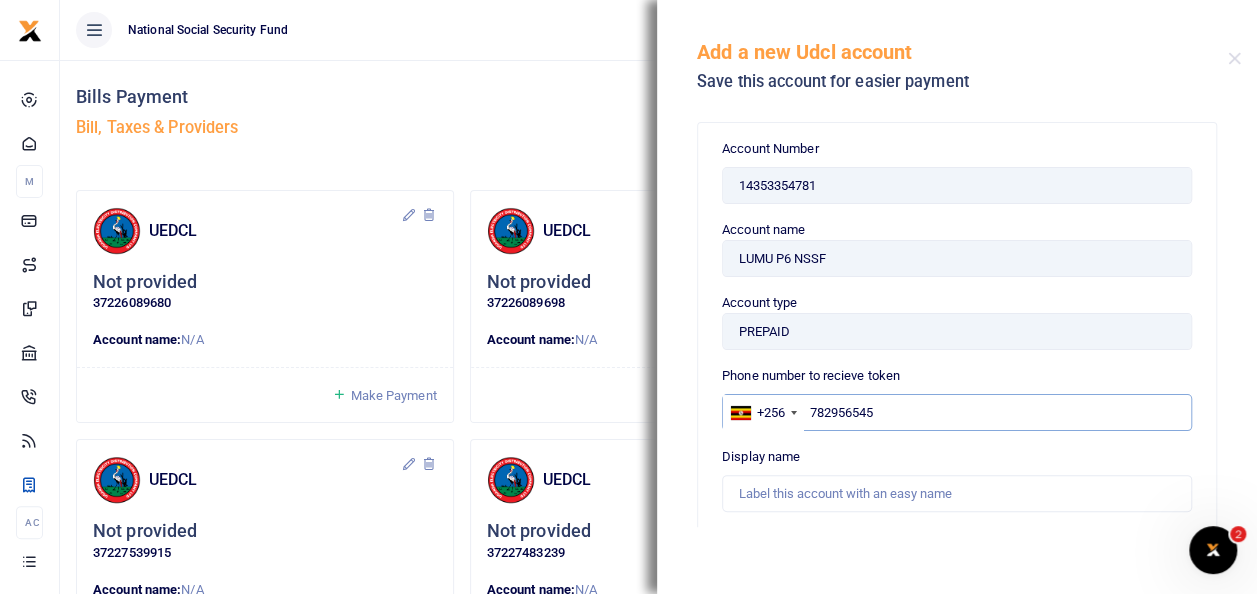 type on "782956545" 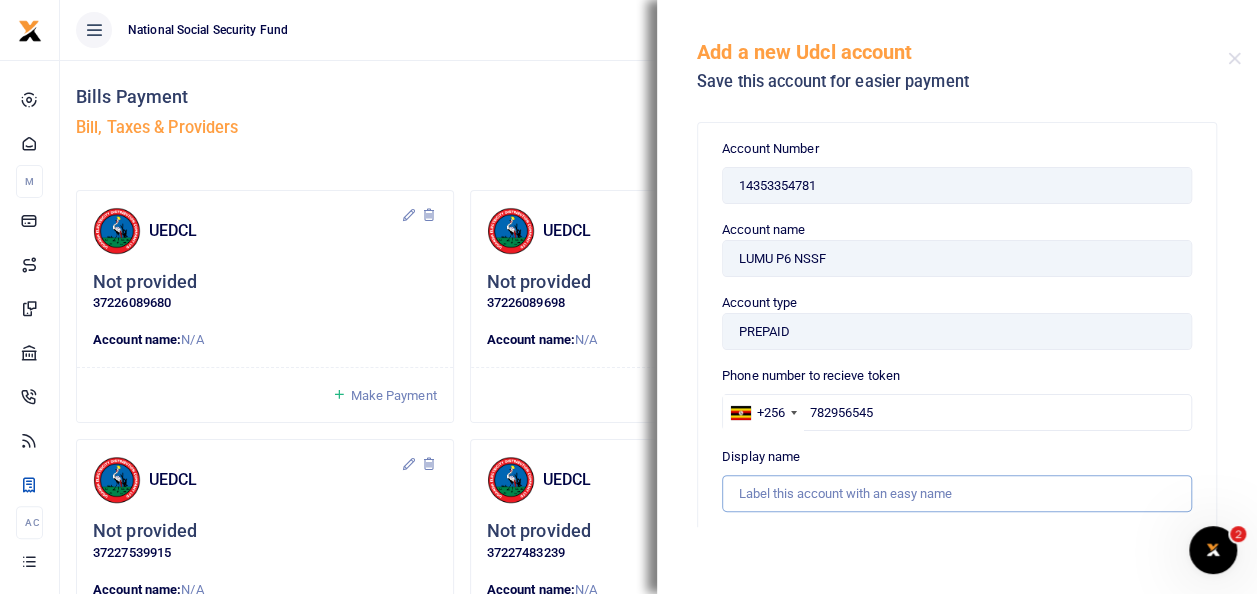 click at bounding box center (957, 494) 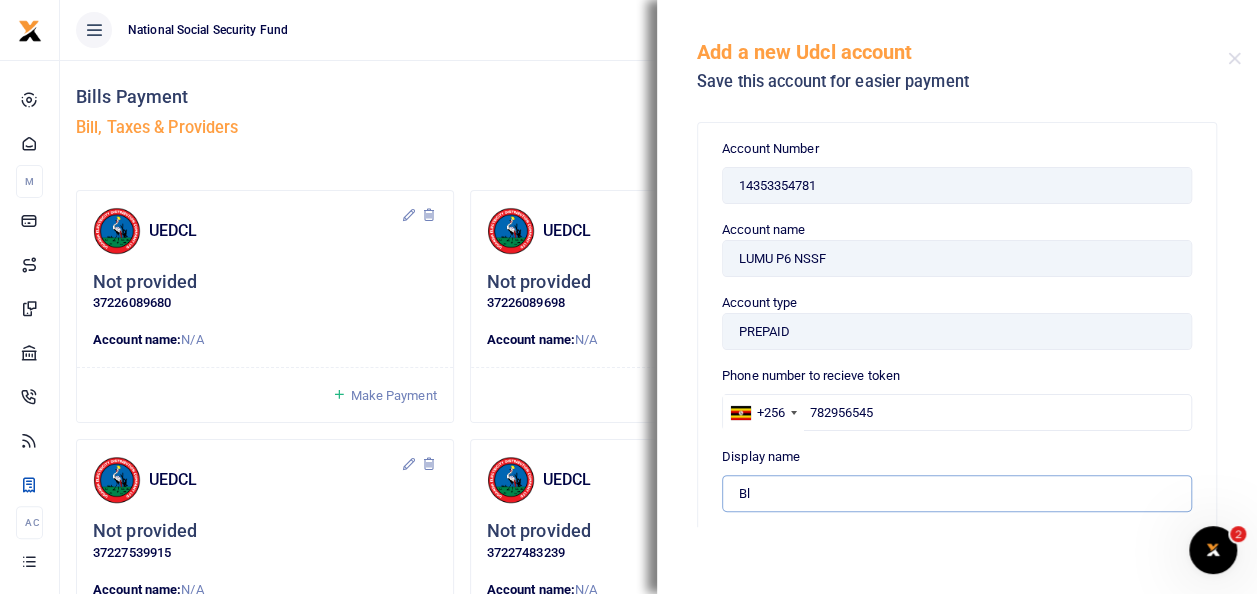 type on "B" 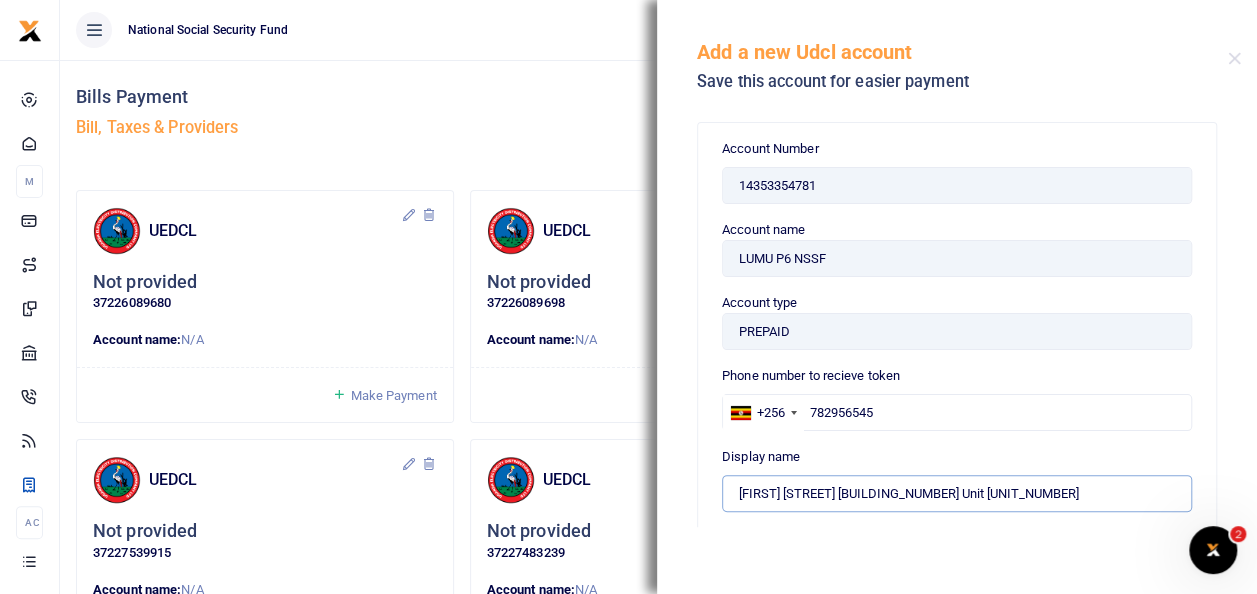 type on "Savanah Block D Unit 204" 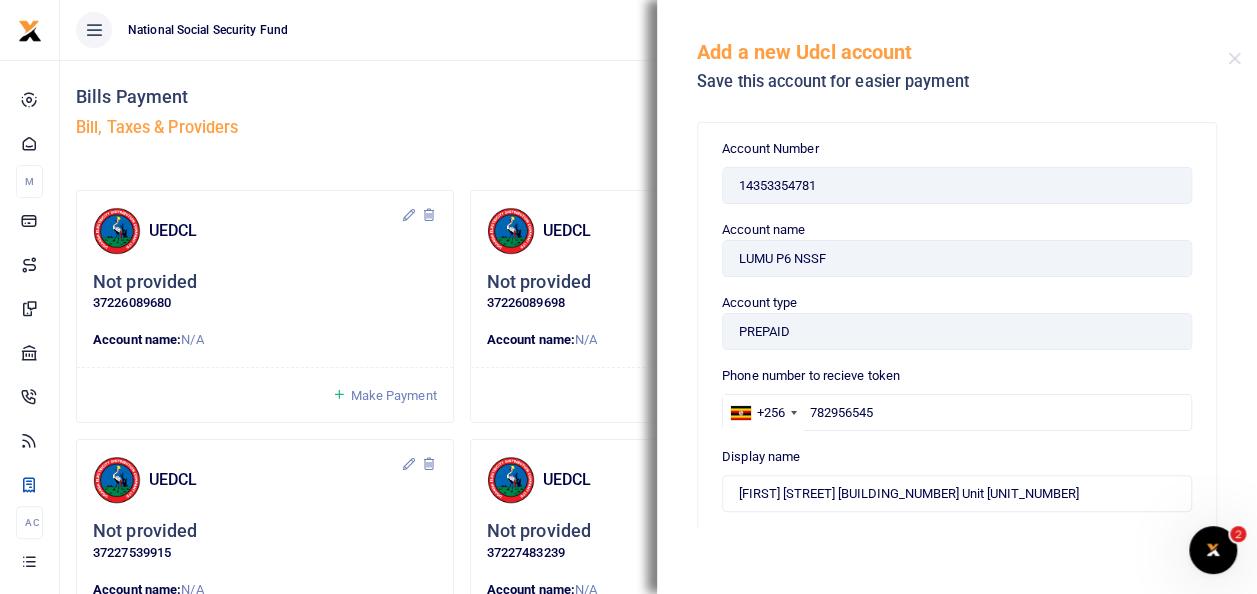 scroll, scrollTop: 88, scrollLeft: 0, axis: vertical 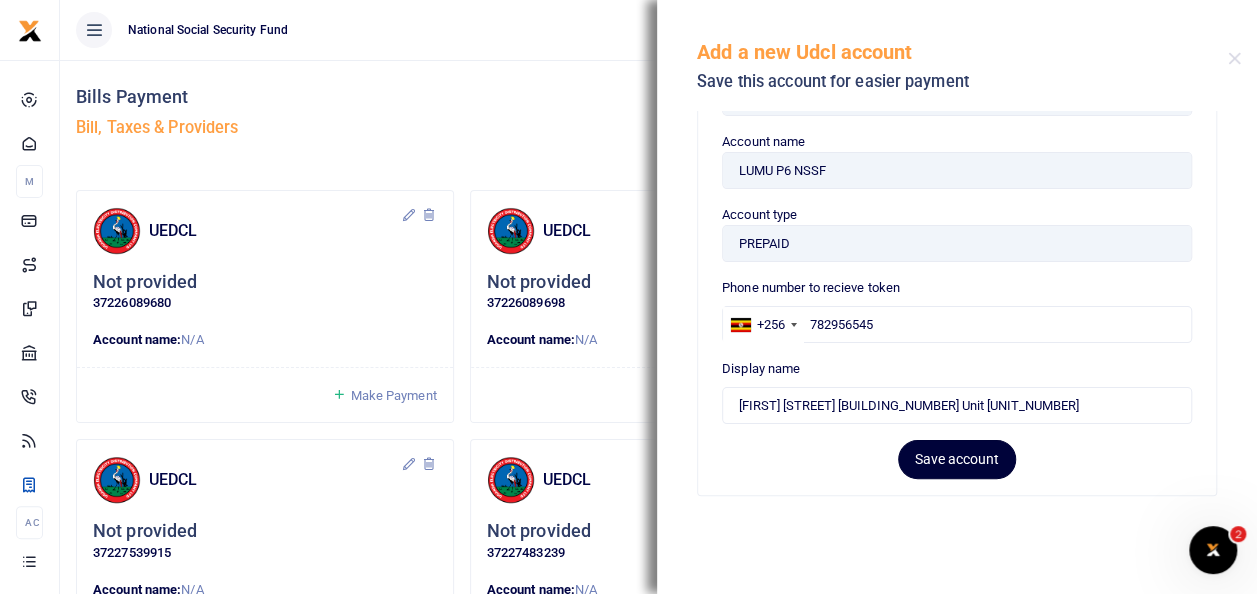 click on "Save account" at bounding box center [957, 459] 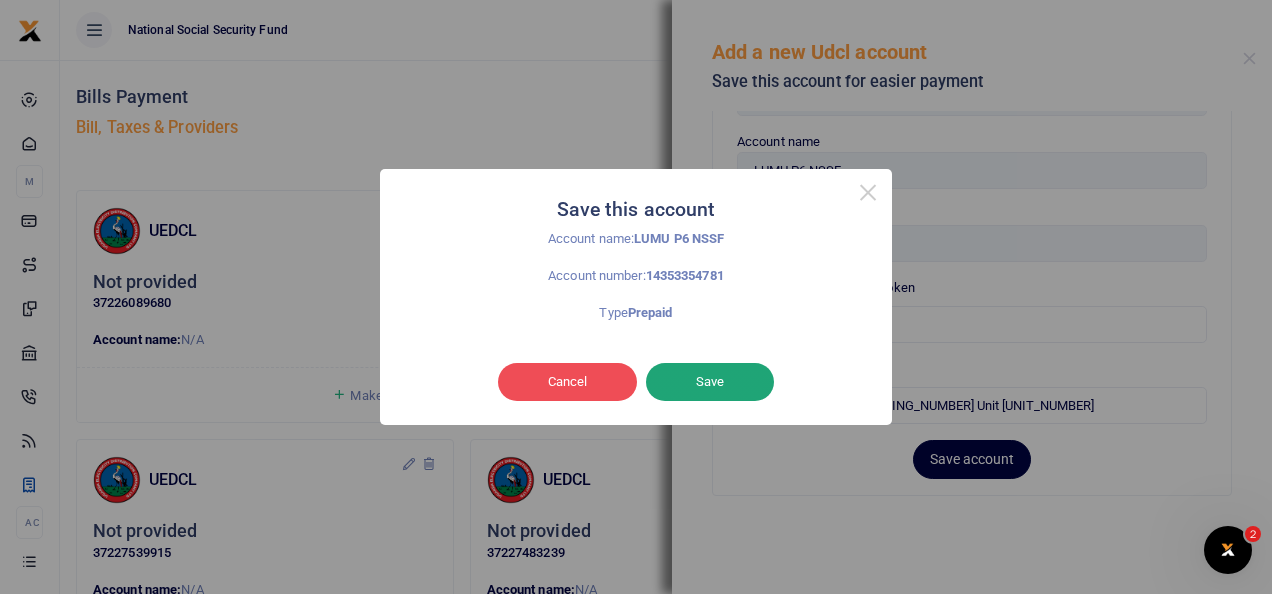 click on "Save" at bounding box center (710, 382) 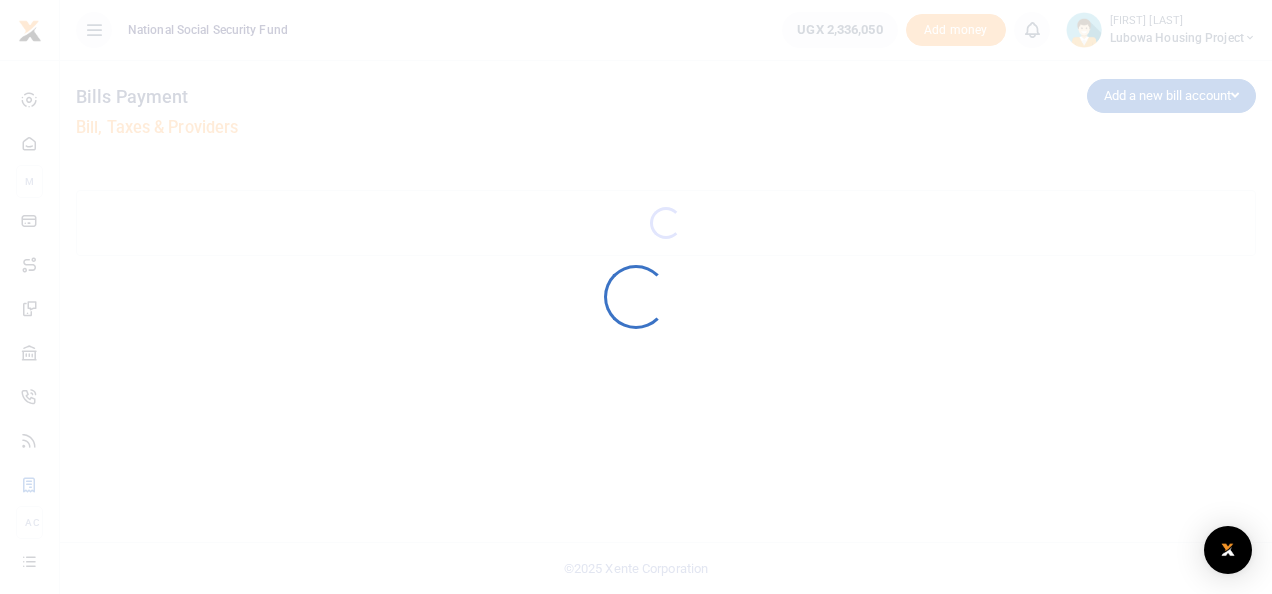 scroll, scrollTop: 0, scrollLeft: 0, axis: both 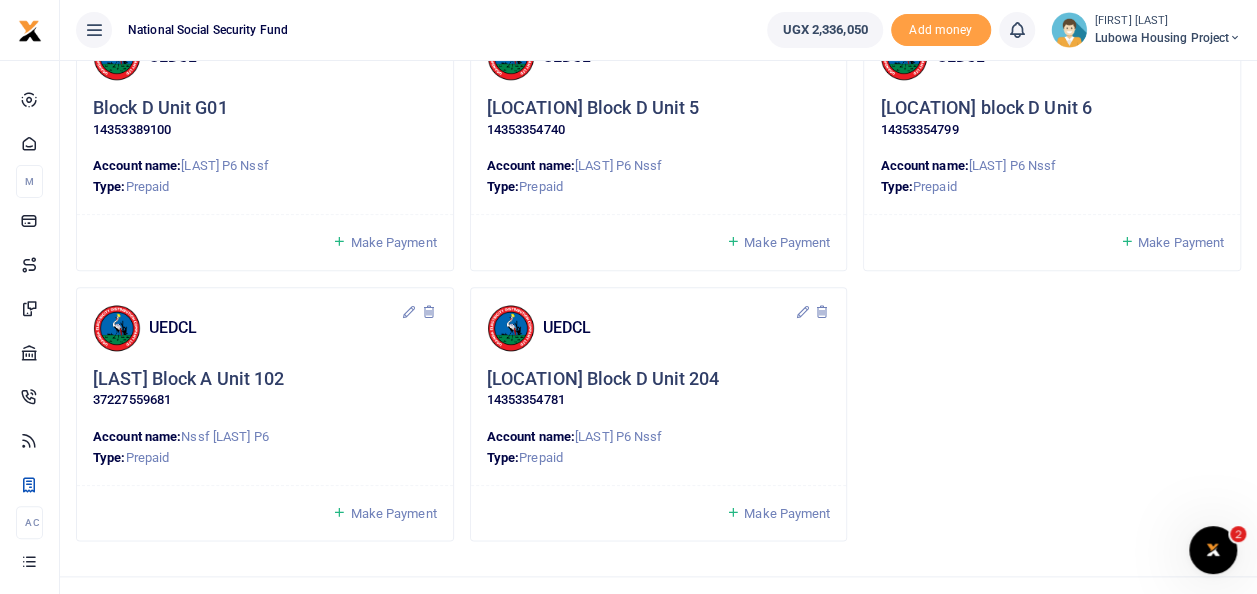 click on "Make Payment" at bounding box center (787, 513) 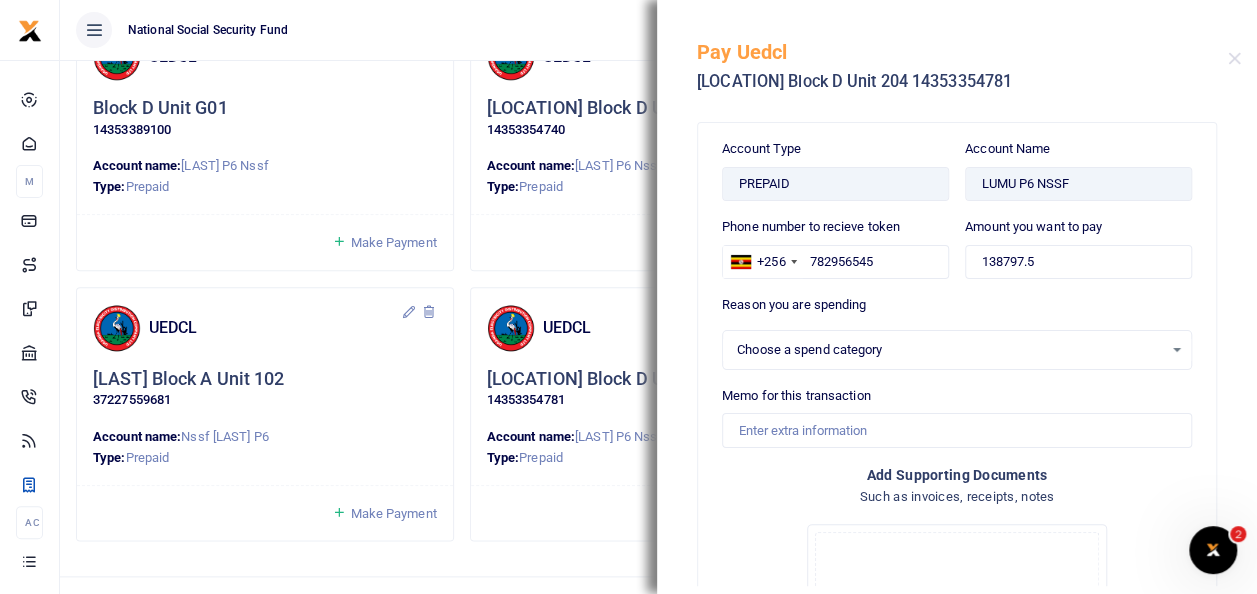 select 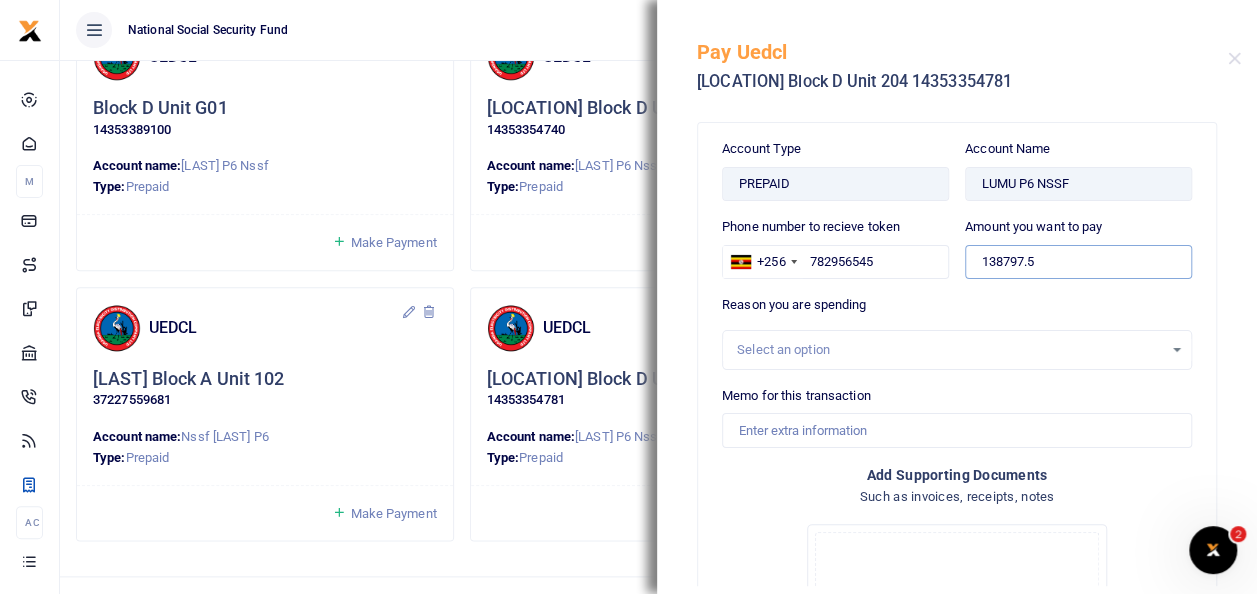 drag, startPoint x: 1031, startPoint y: 260, endPoint x: 905, endPoint y: 276, distance: 127.01181 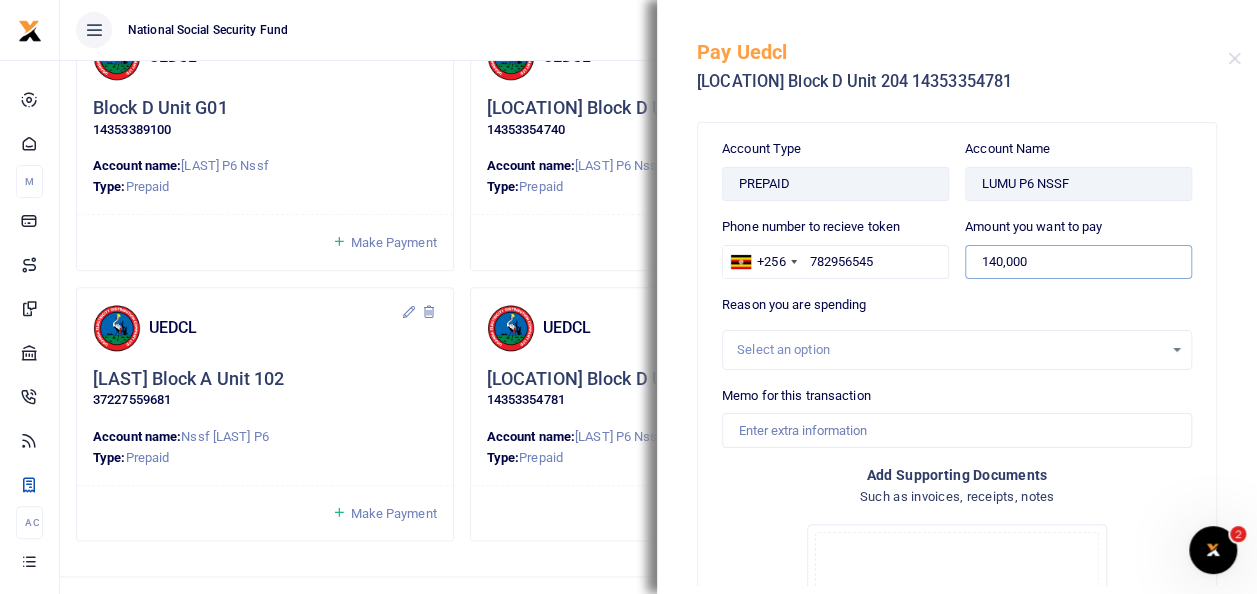 type on "140,000" 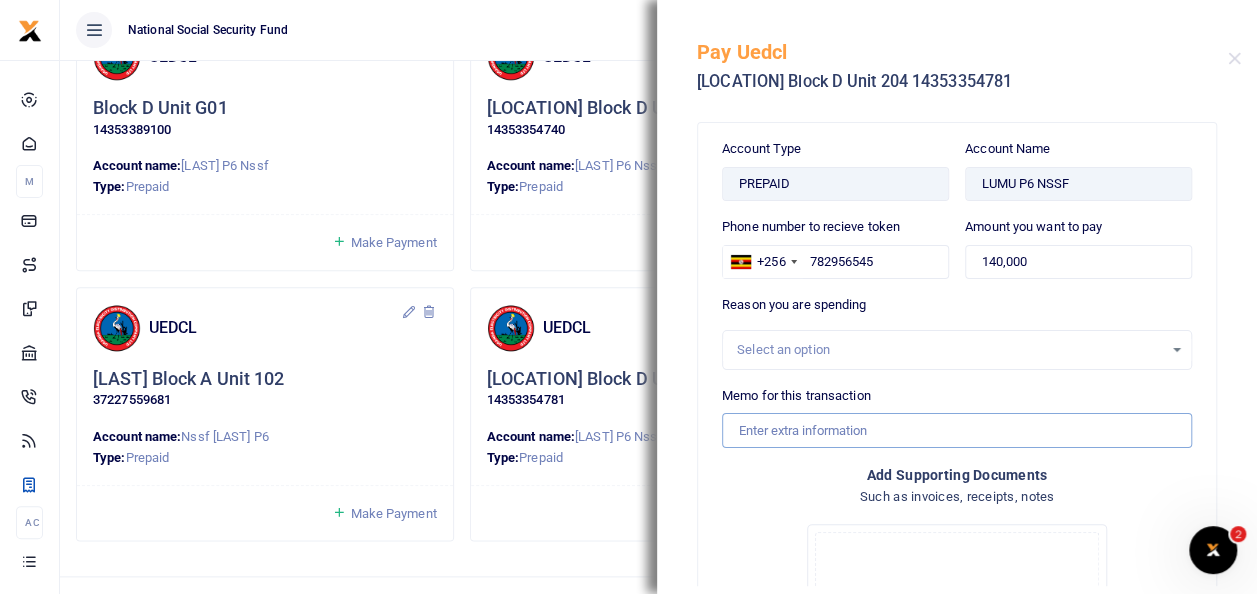 click on "Memo for this transaction" at bounding box center (957, 430) 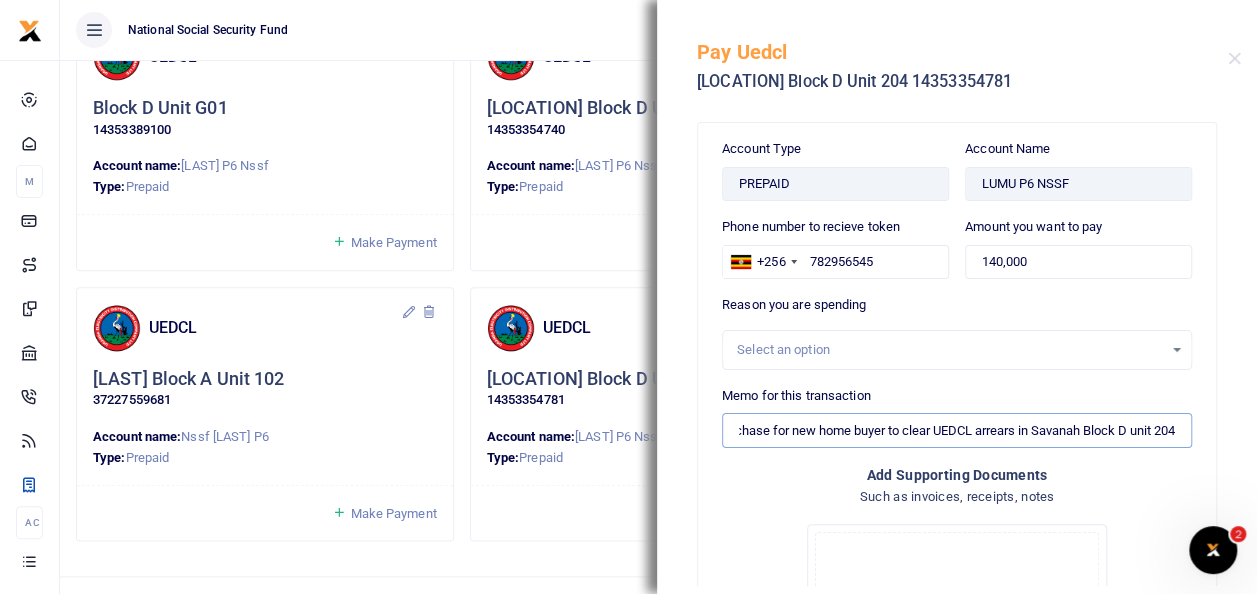 scroll, scrollTop: 0, scrollLeft: 105, axis: horizontal 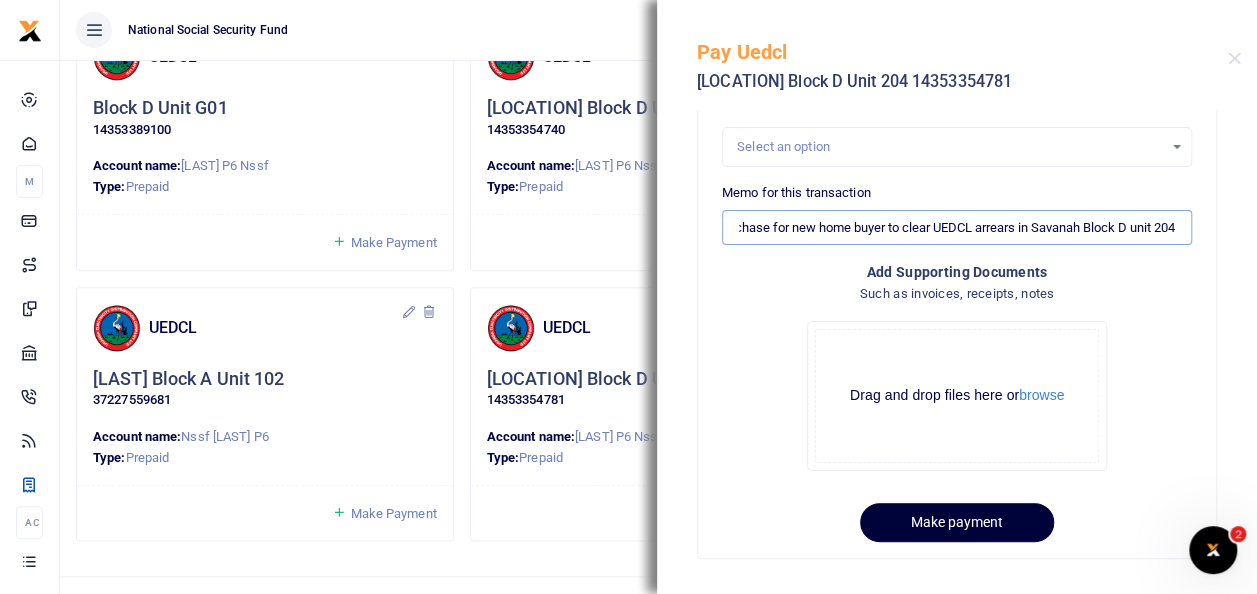 type on "Electricity purchase for new home buyer to clear UEDCL arrears in Savanah Block D unit 204" 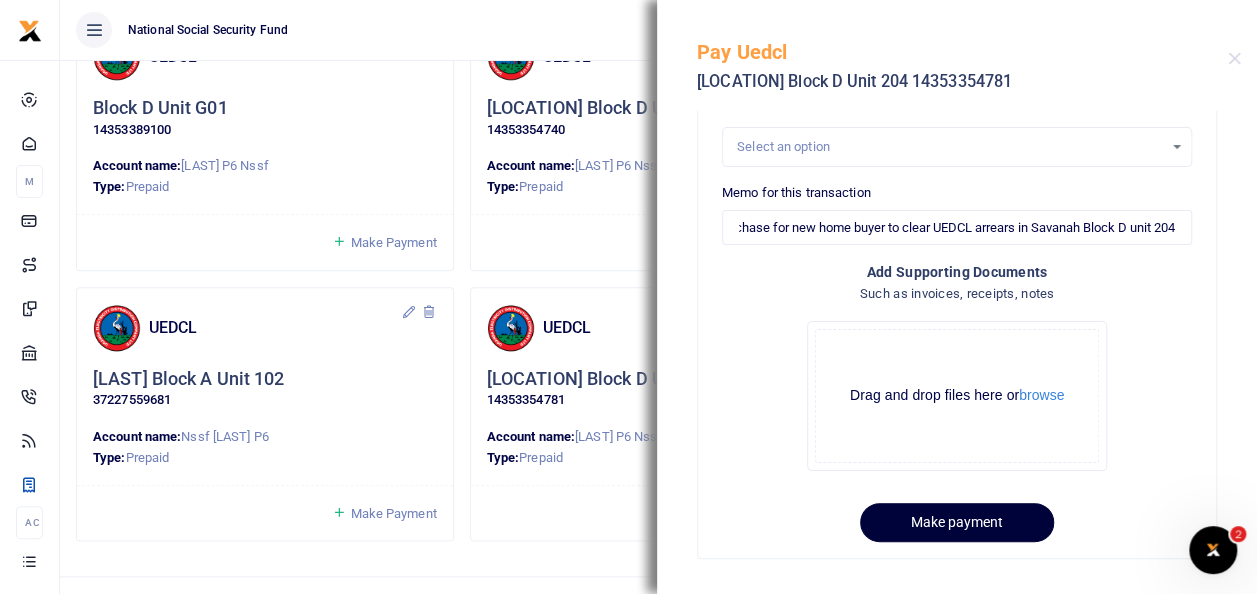 click on "Make payment" at bounding box center (957, 522) 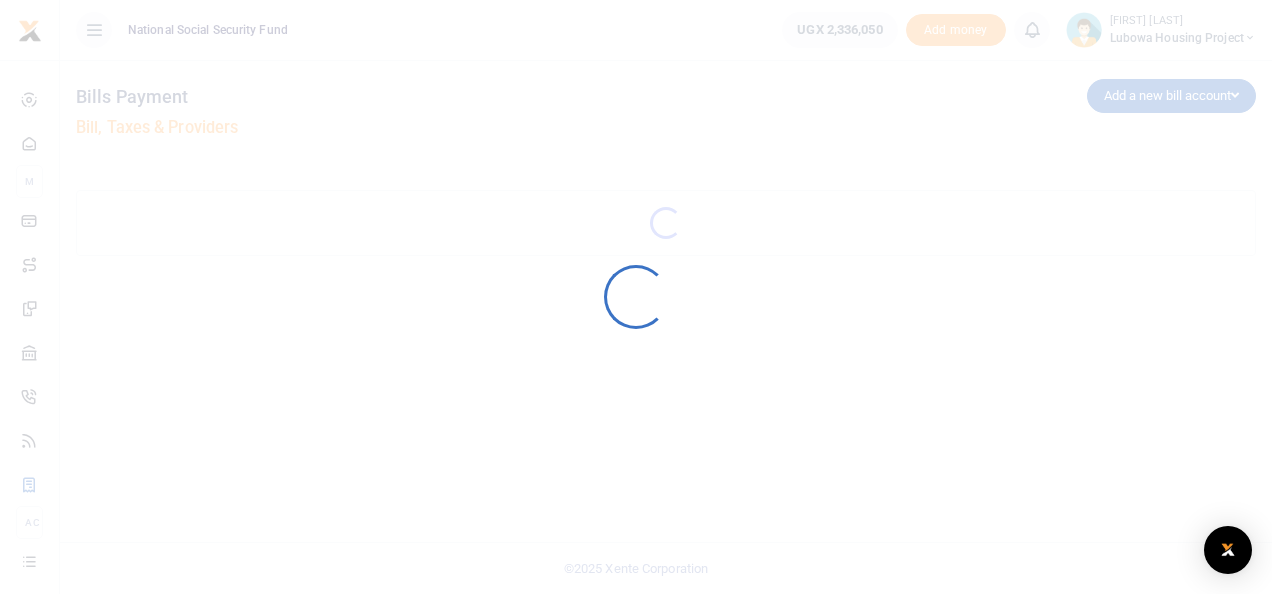 scroll, scrollTop: 0, scrollLeft: 0, axis: both 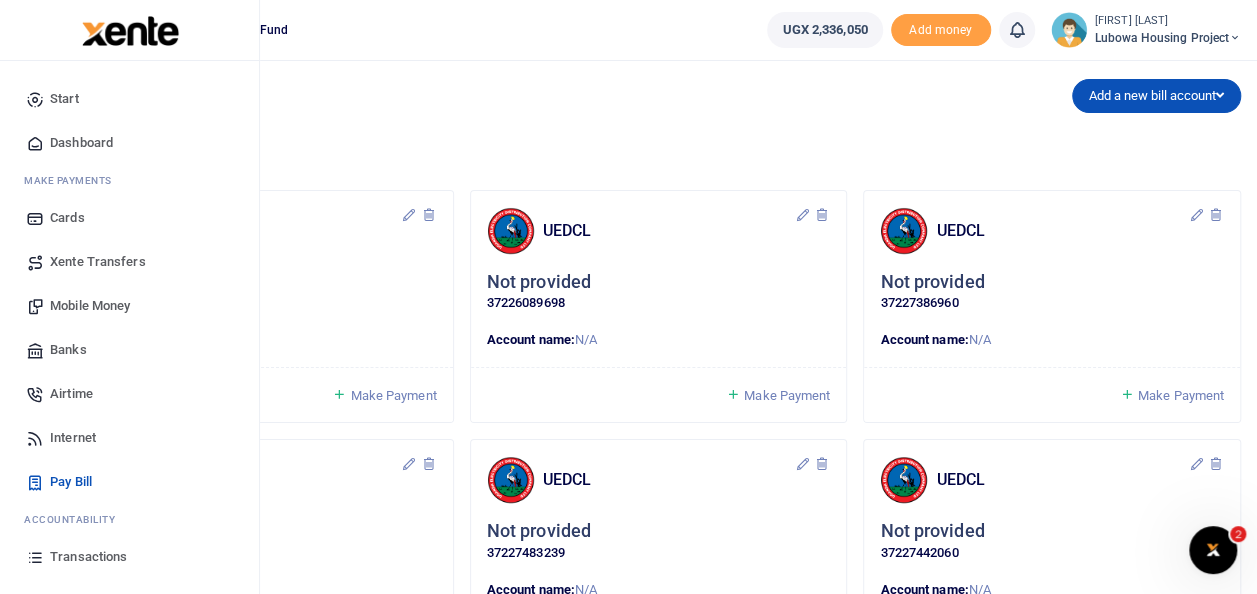 drag, startPoint x: 92, startPoint y: 141, endPoint x: 103, endPoint y: 144, distance: 11.401754 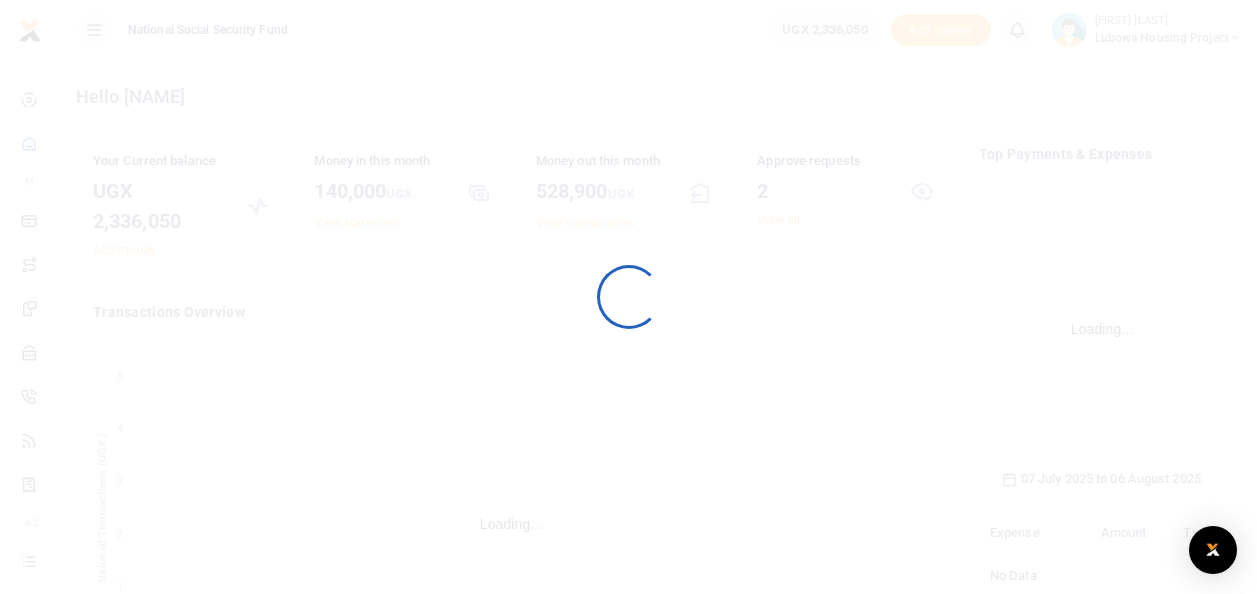 scroll, scrollTop: 0, scrollLeft: 0, axis: both 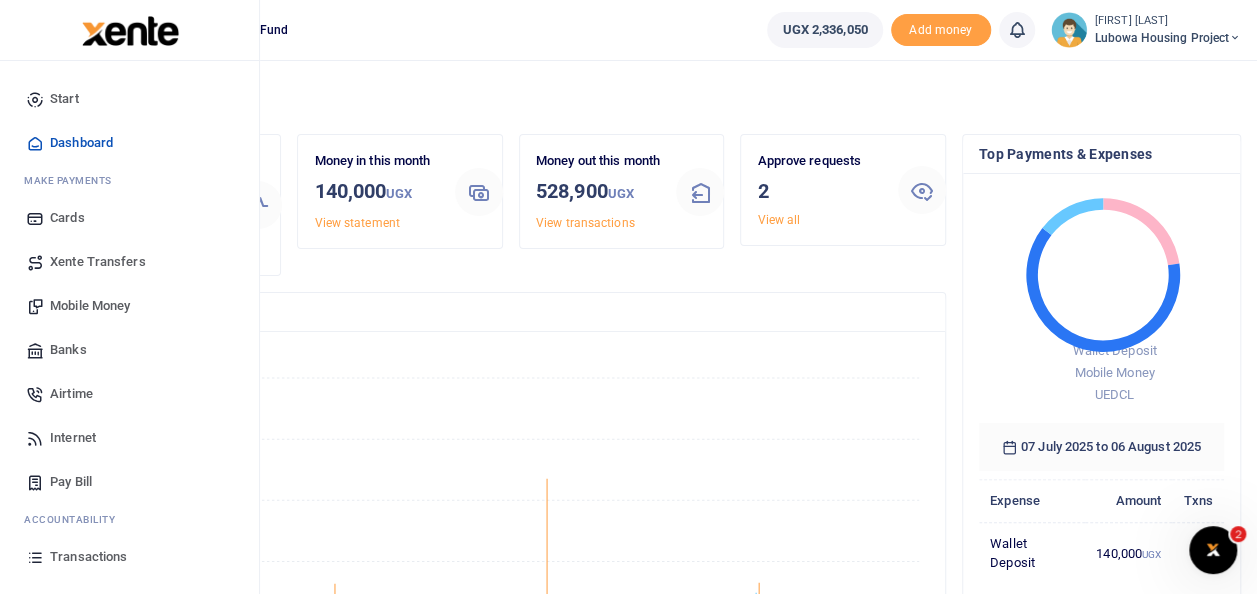 click on "Mobile Money" at bounding box center (90, 306) 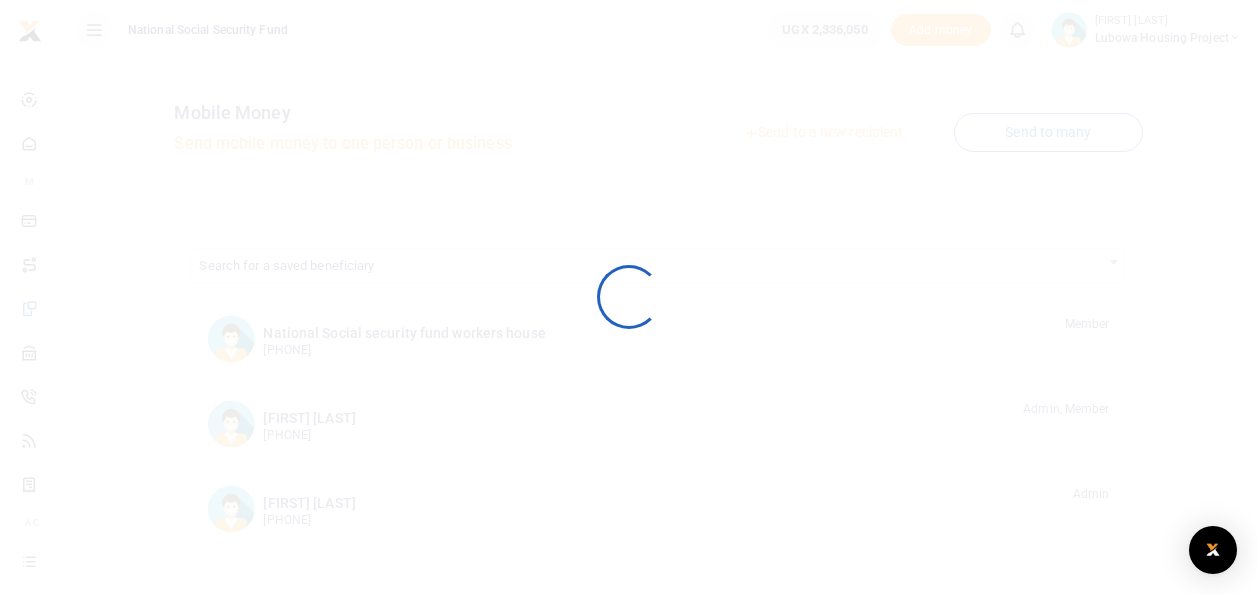 scroll, scrollTop: 0, scrollLeft: 0, axis: both 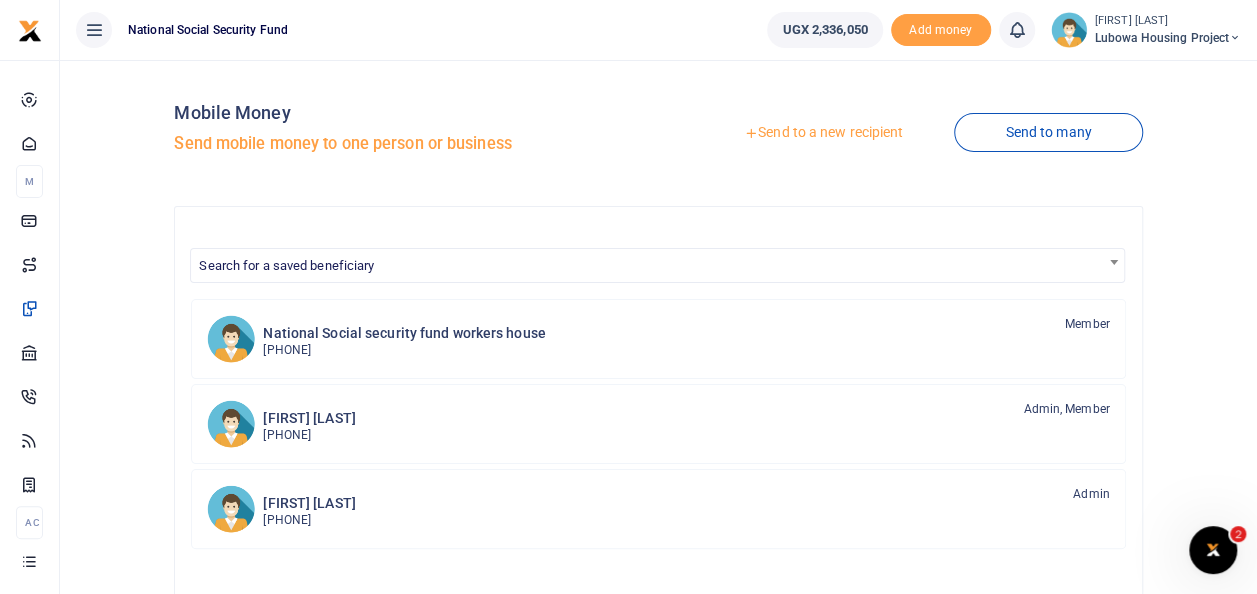 click on "Send to a new recipient" at bounding box center (823, 133) 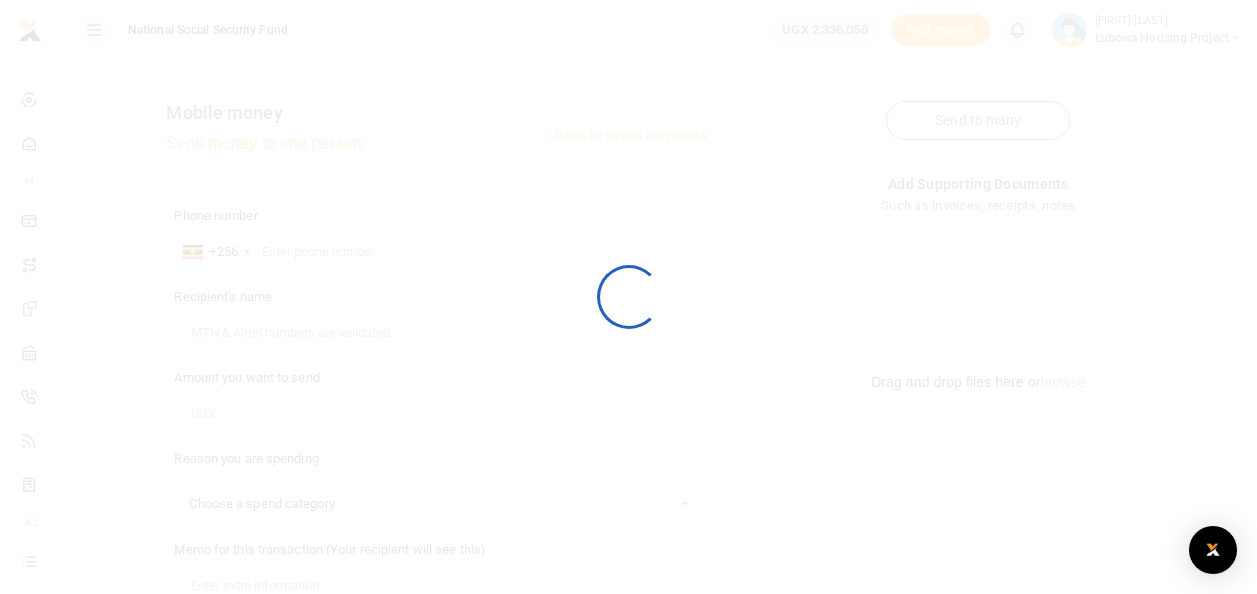 scroll, scrollTop: 0, scrollLeft: 0, axis: both 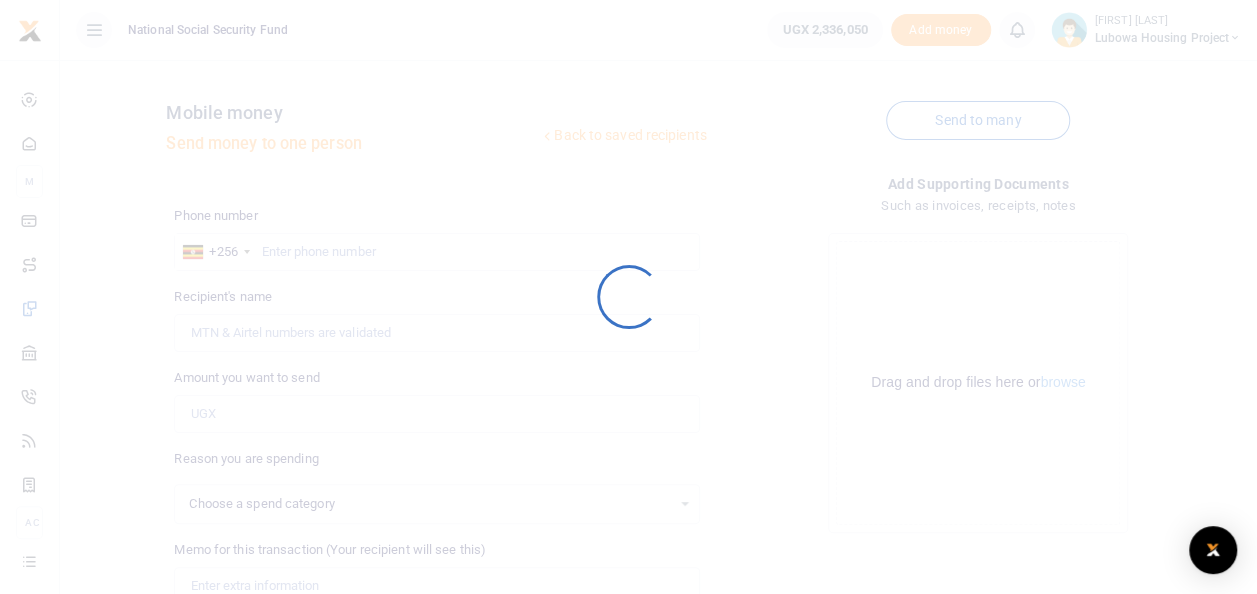 select 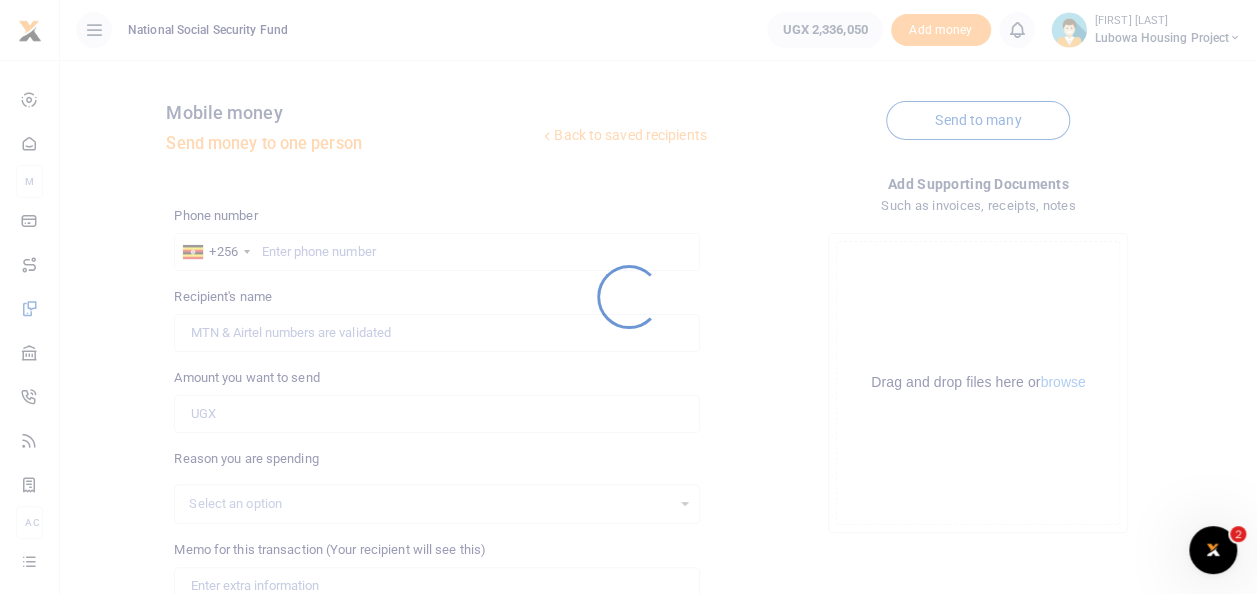 scroll, scrollTop: 0, scrollLeft: 0, axis: both 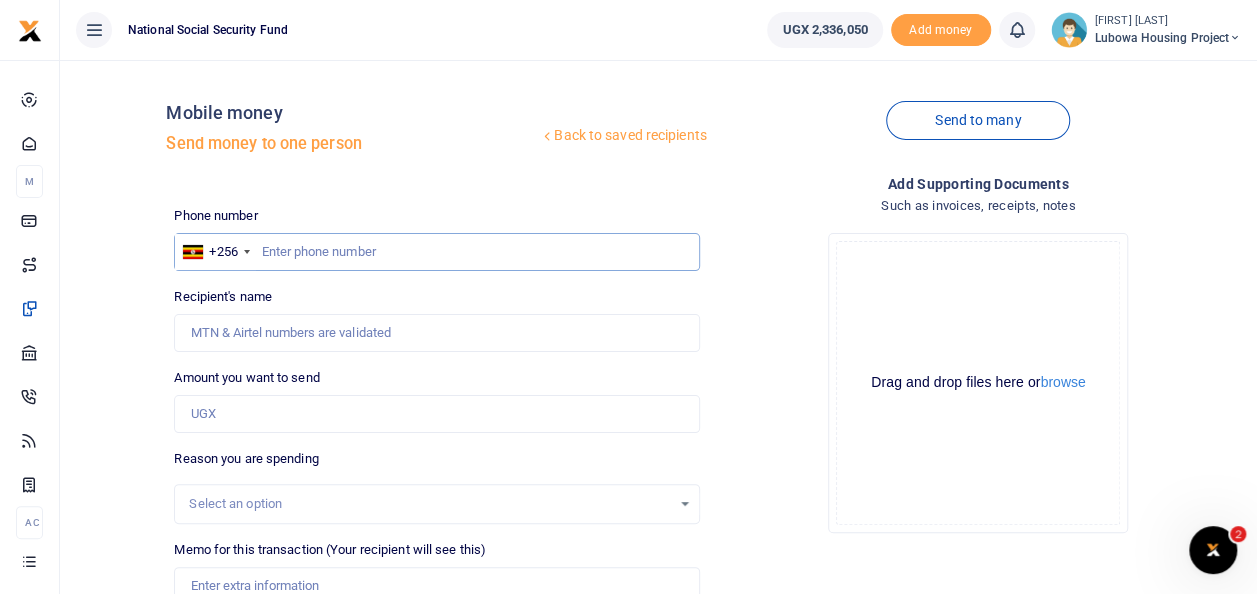 click at bounding box center (436, 252) 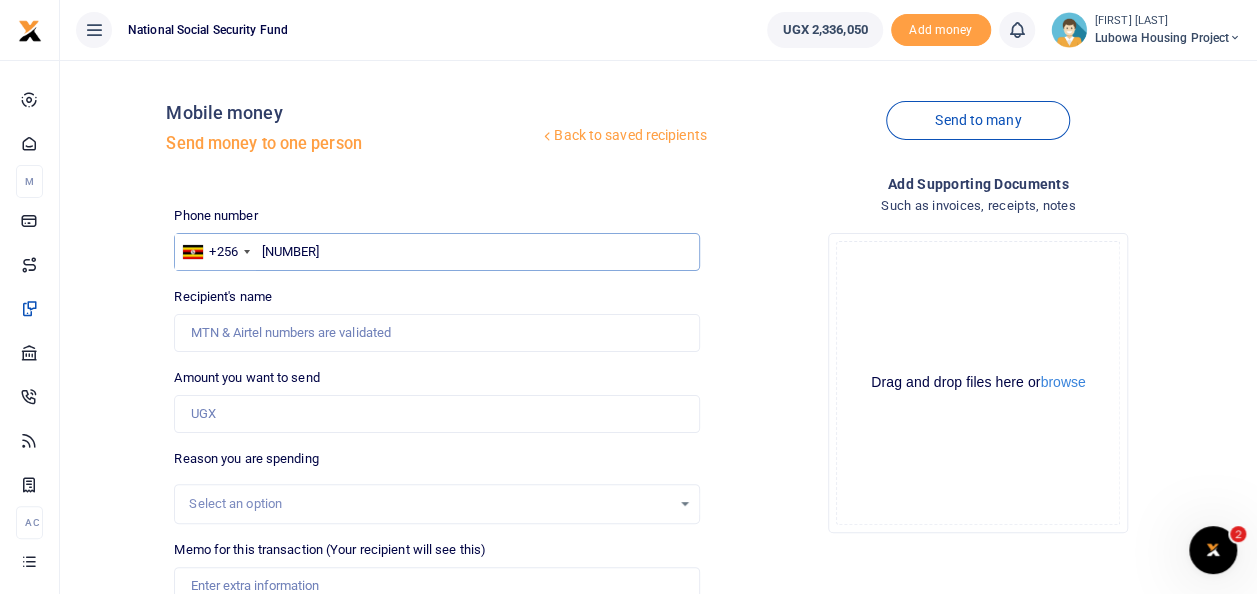 type on "[NUMBER]" 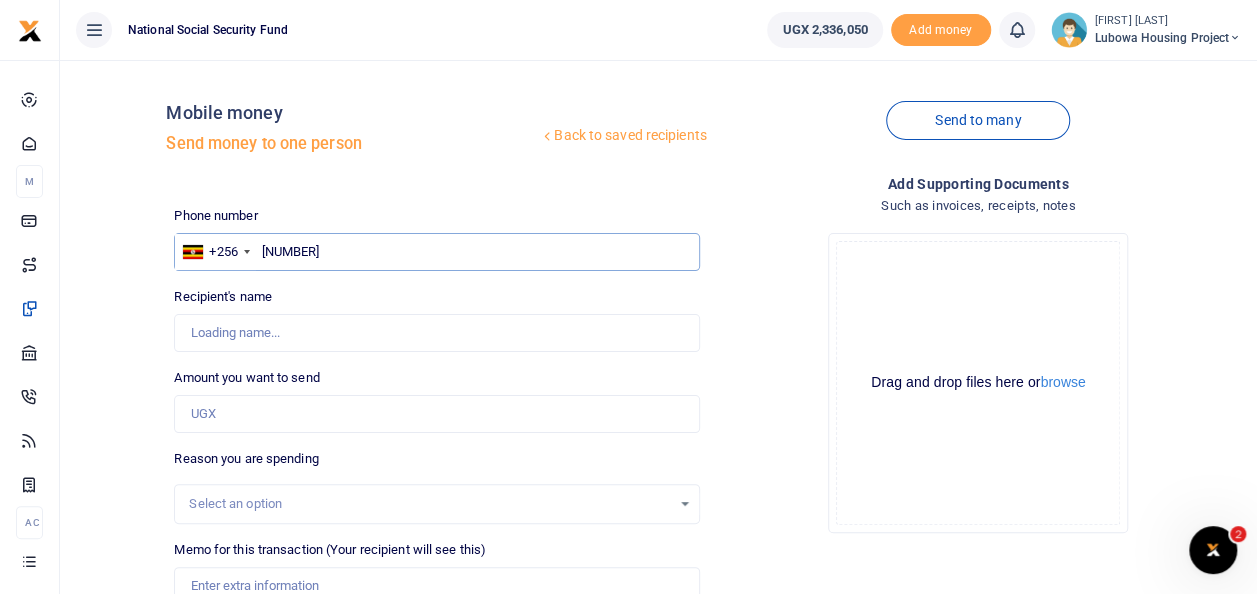 type on "Henry Ssentongo" 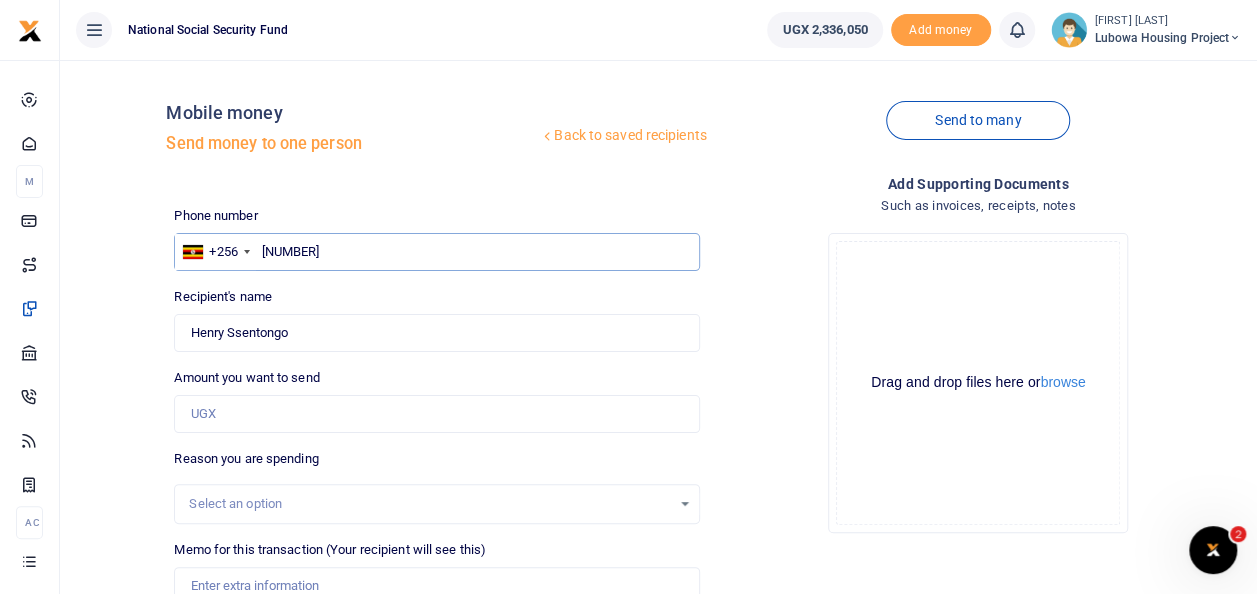 type on "[NUMBER]" 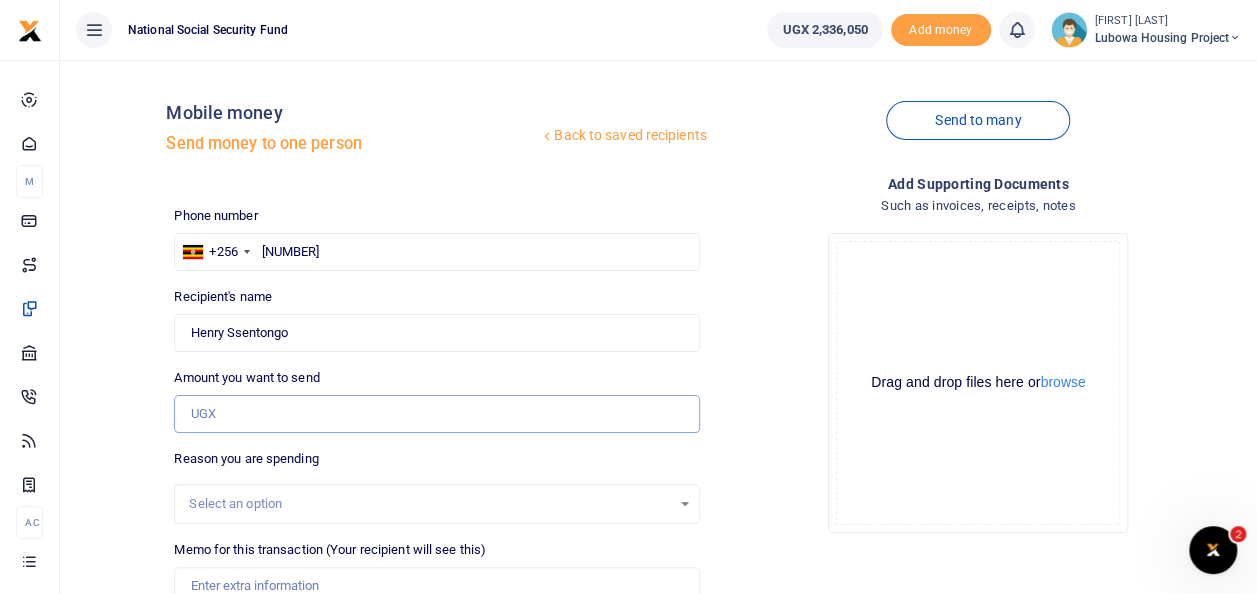 click on "Amount you want to send" at bounding box center [436, 414] 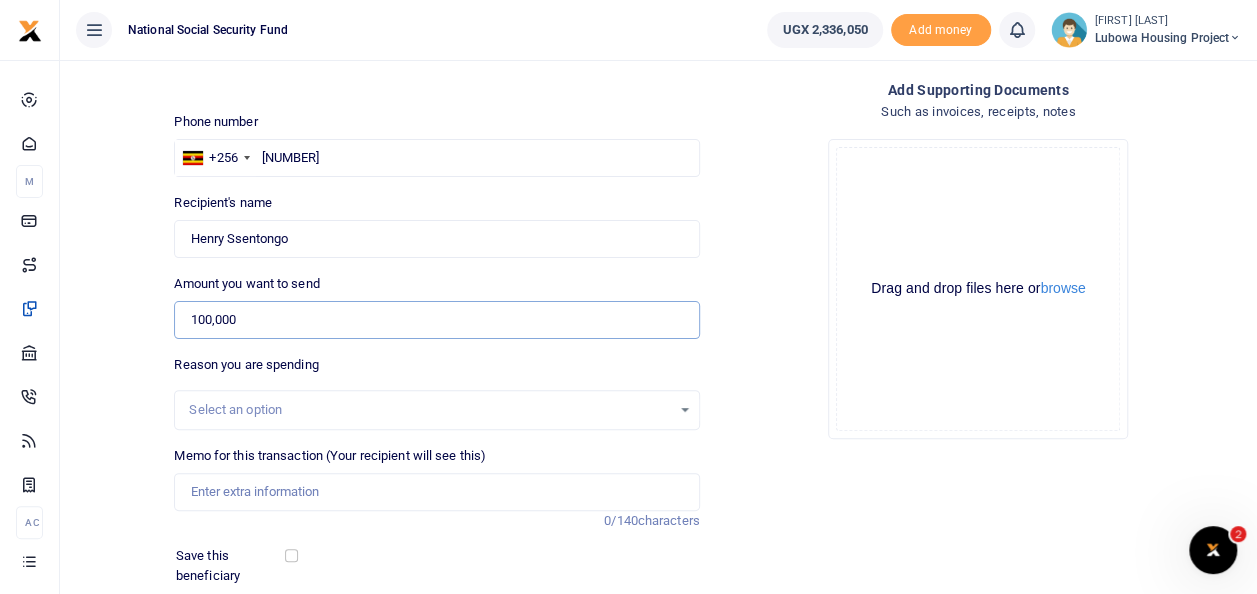 scroll, scrollTop: 290, scrollLeft: 0, axis: vertical 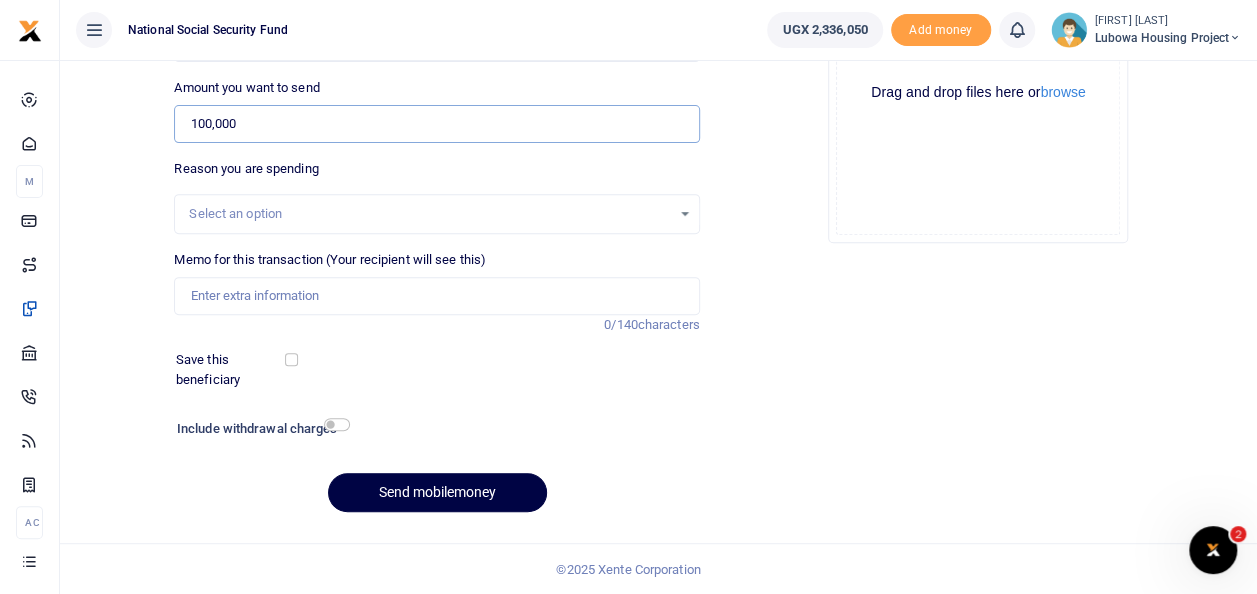 type on "100,000" 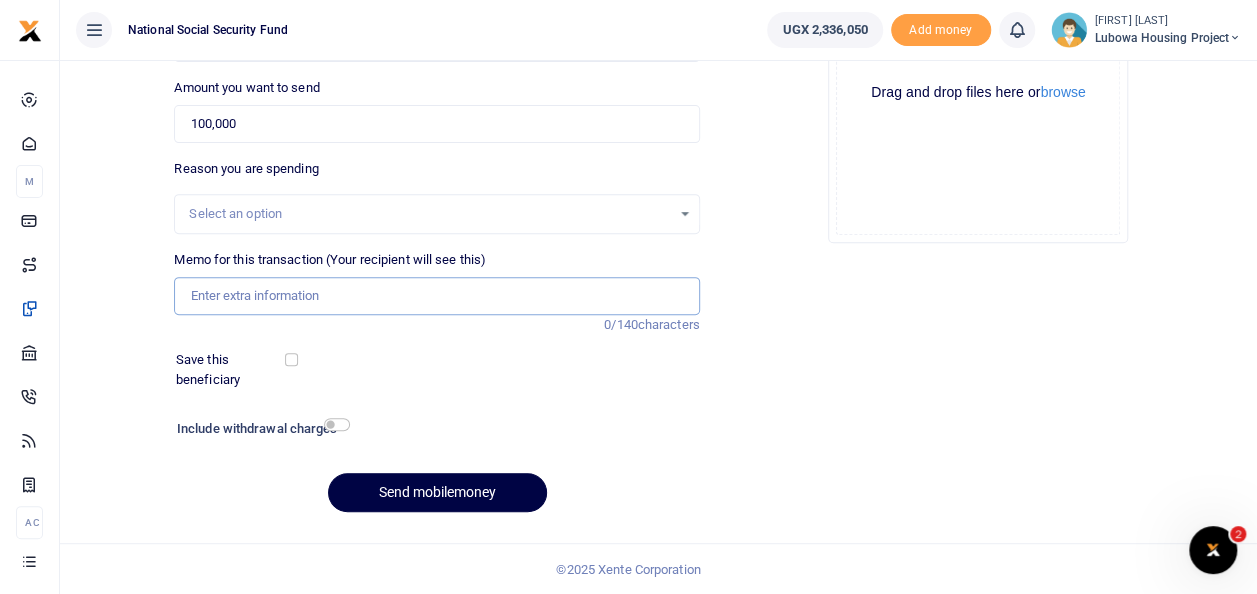 click on "Memo for this transaction (Your recipient will see this)" at bounding box center (436, 296) 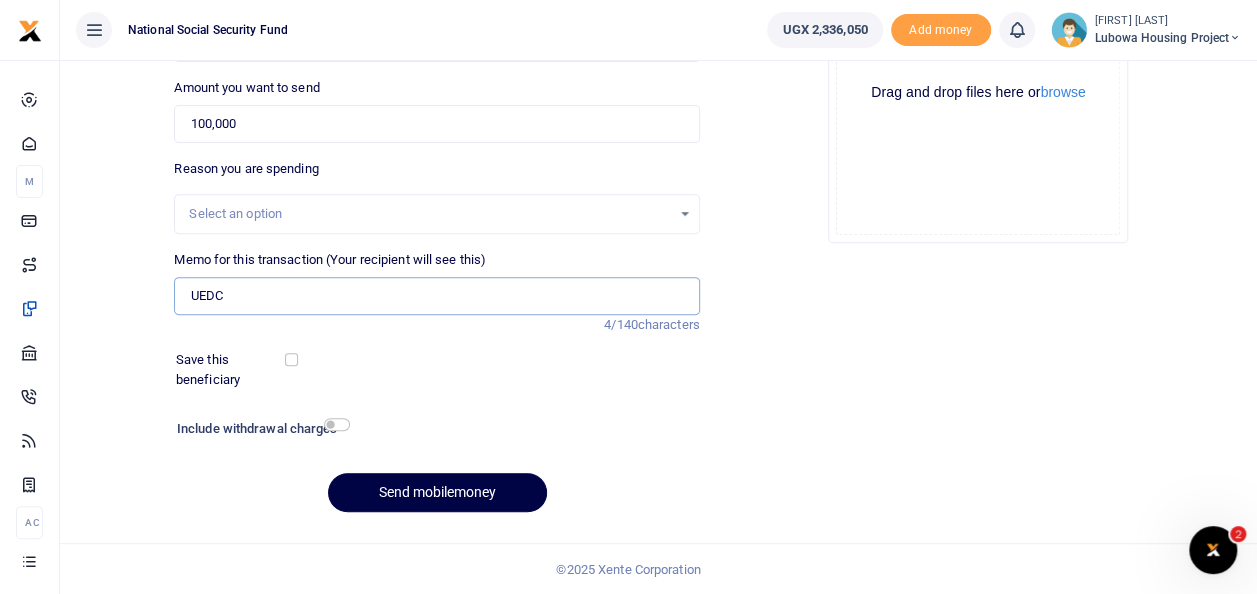 click on "UEDC" at bounding box center [436, 296] 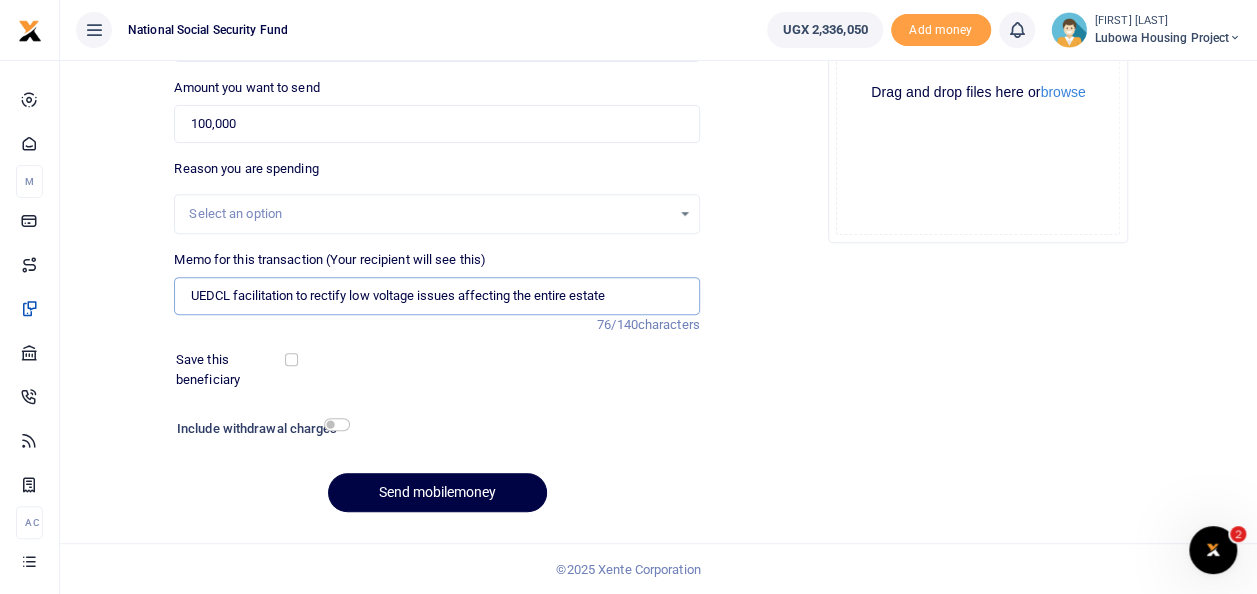 type on "UEDCL facilitation to rectify low voltage issues affecting the entire estate" 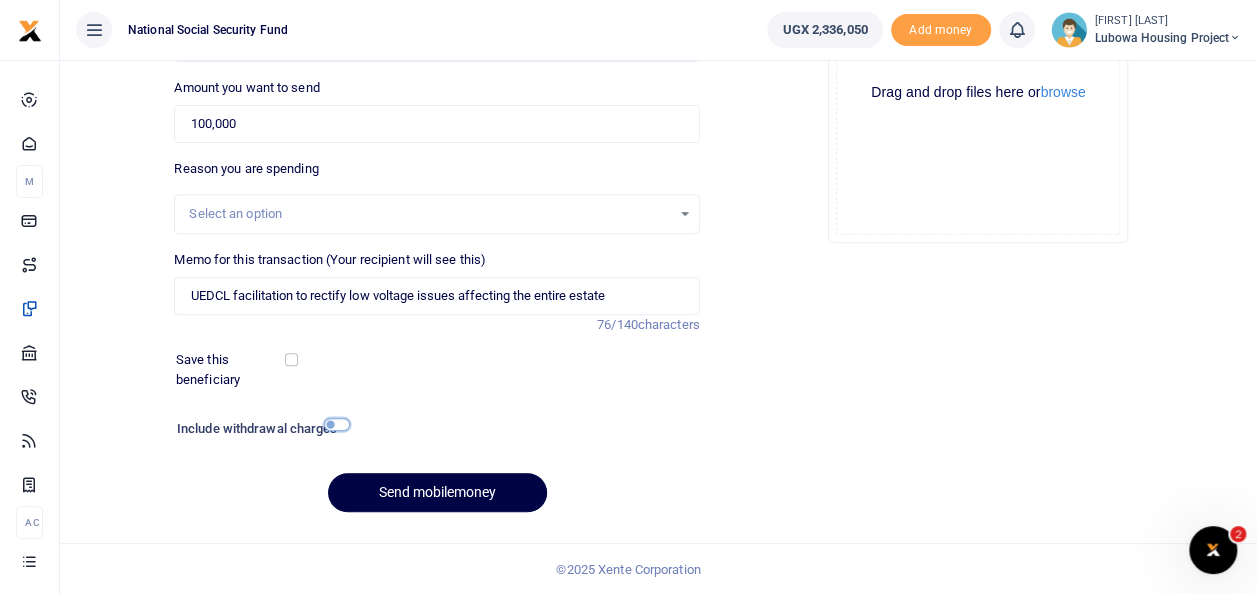 click at bounding box center (337, 424) 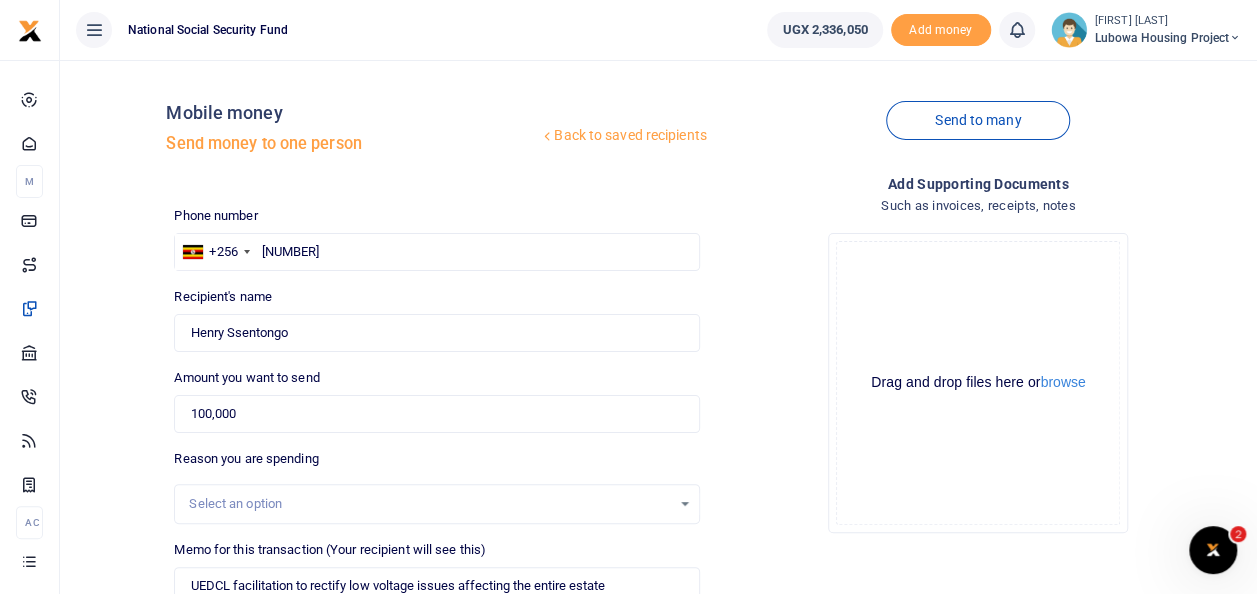scroll, scrollTop: 300, scrollLeft: 0, axis: vertical 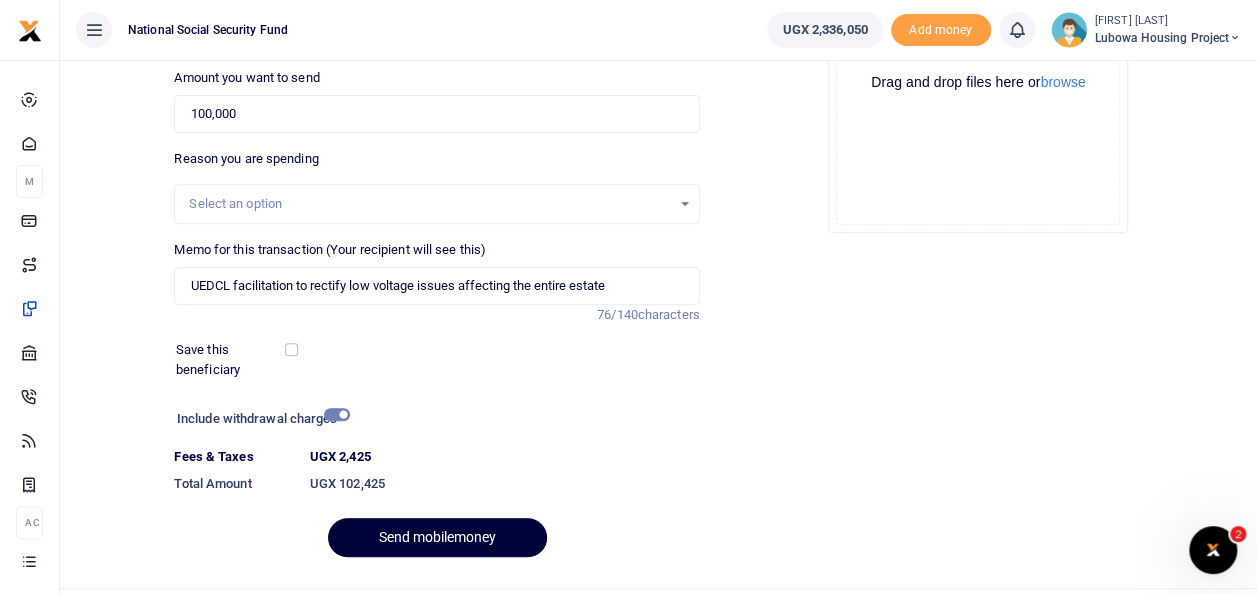 click on "Send mobilemoney" at bounding box center (437, 537) 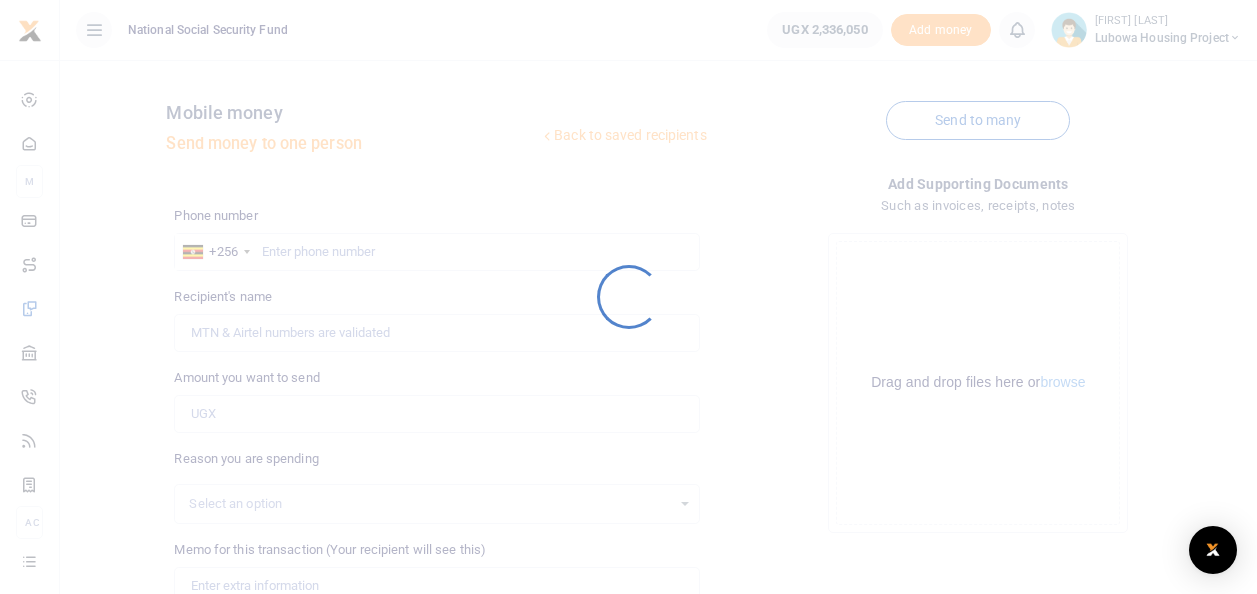 scroll, scrollTop: 290, scrollLeft: 0, axis: vertical 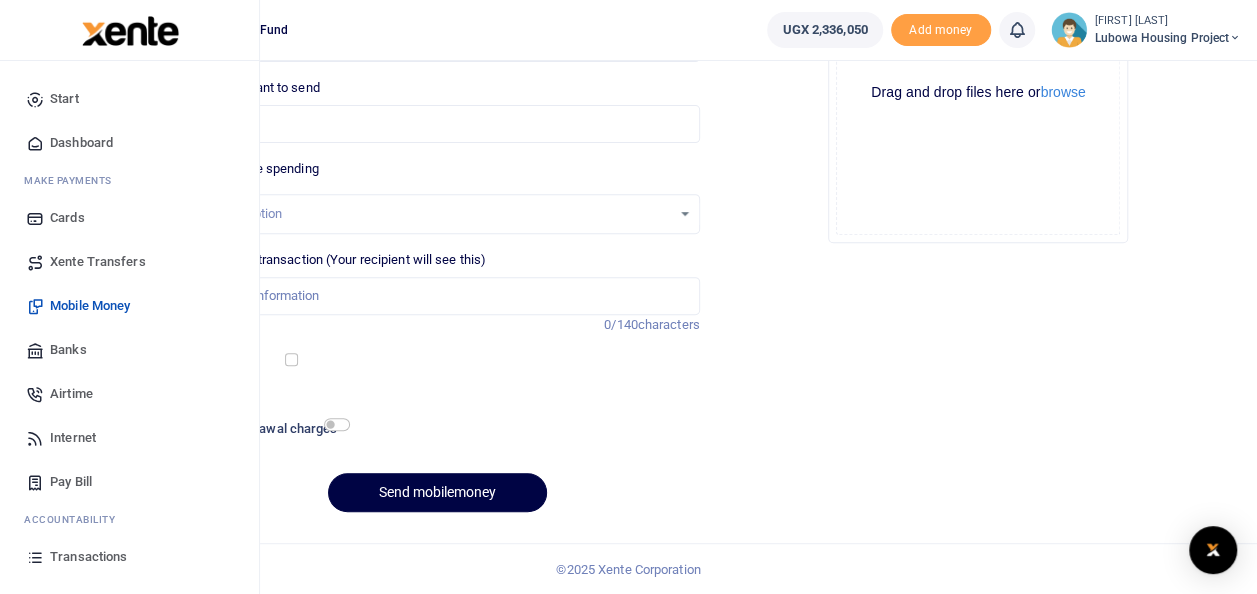 click on "Dashboard" at bounding box center (81, 143) 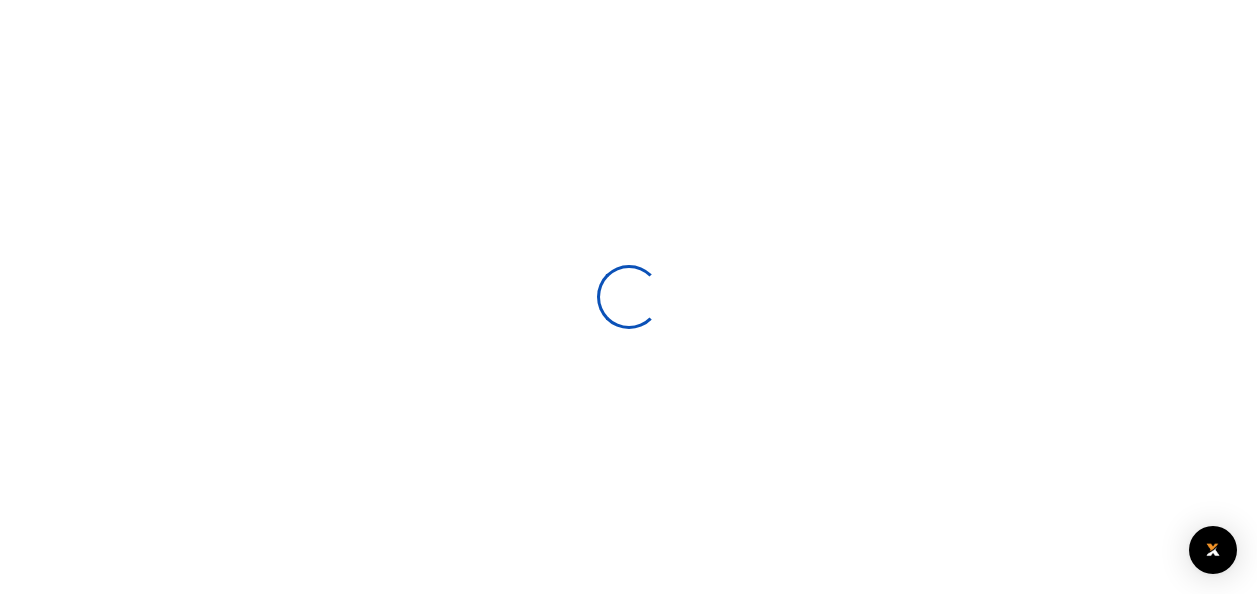 scroll, scrollTop: 0, scrollLeft: 0, axis: both 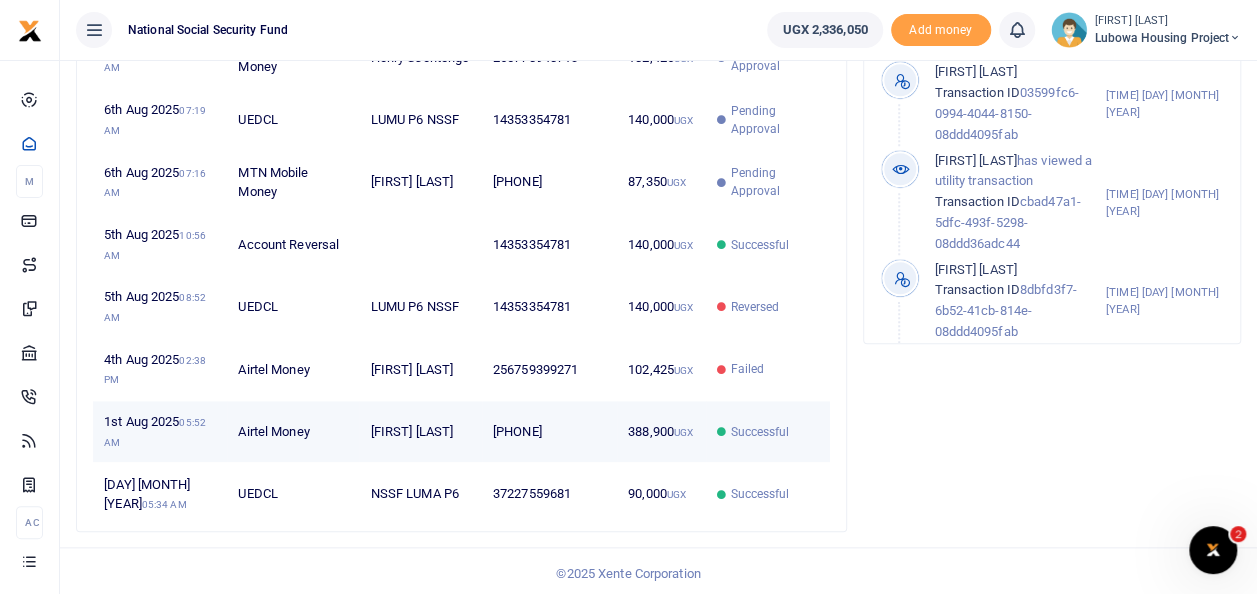 click on "[FIRST] [LAST]" at bounding box center (420, 432) 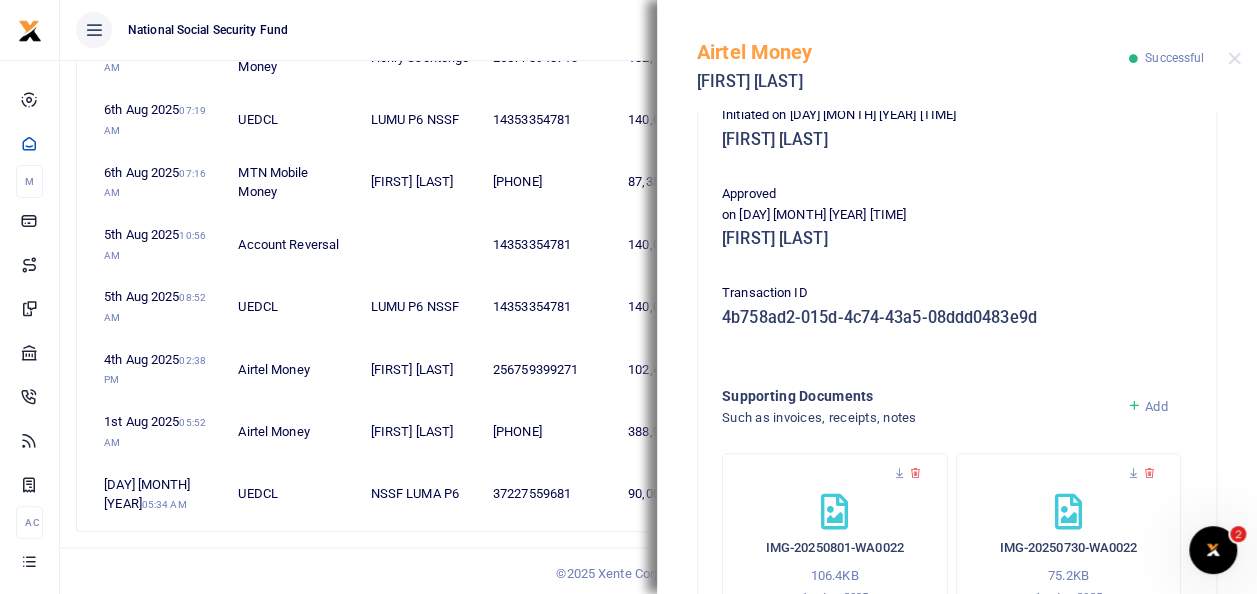 scroll, scrollTop: 474, scrollLeft: 0, axis: vertical 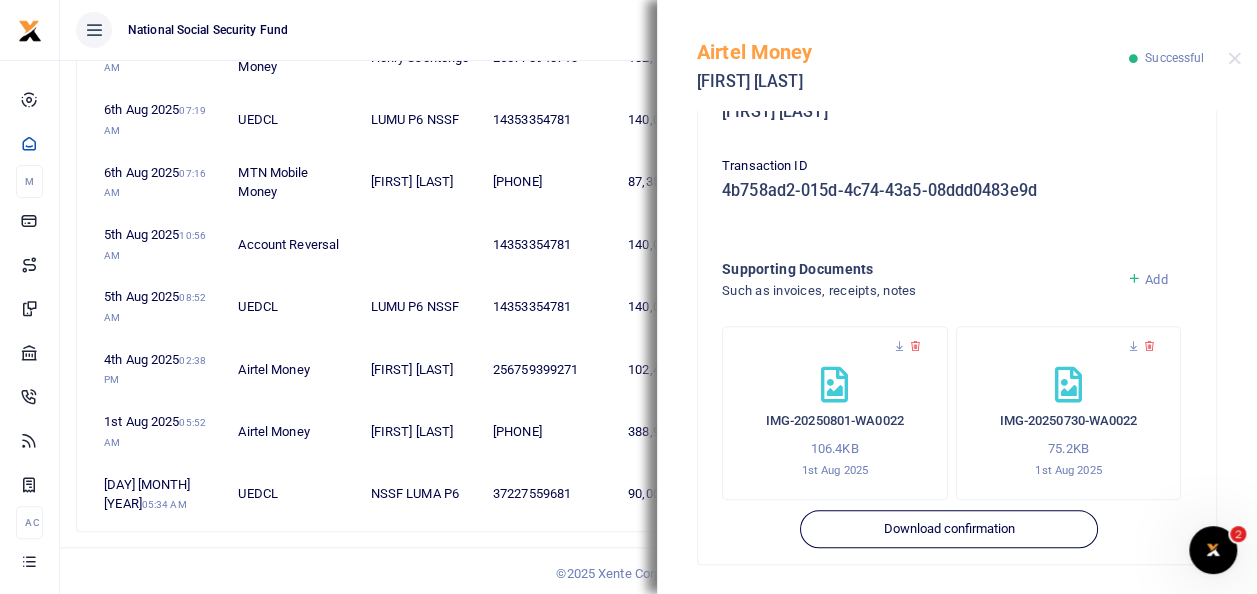 click at bounding box center (834, 385) 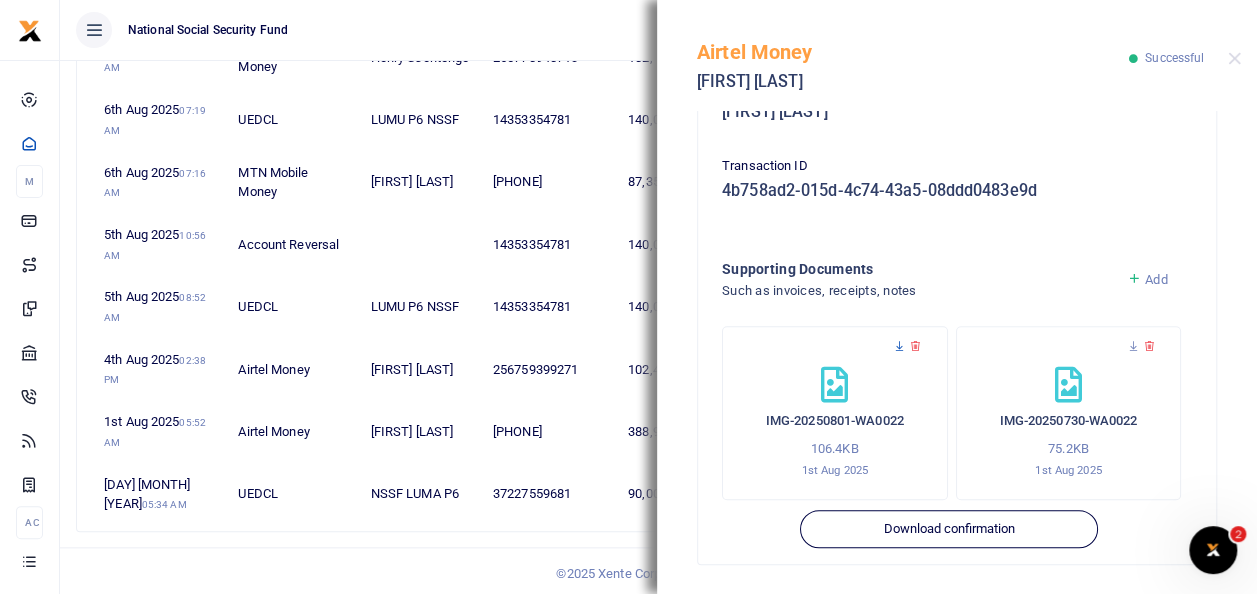 click at bounding box center (899, 346) 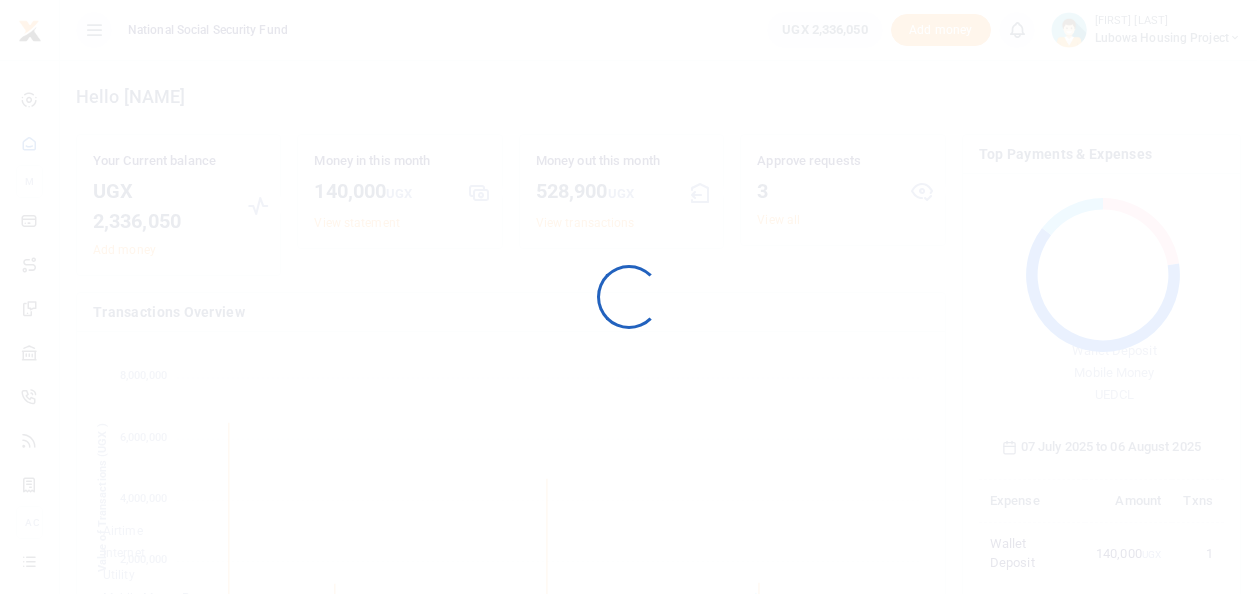 scroll, scrollTop: 798, scrollLeft: 0, axis: vertical 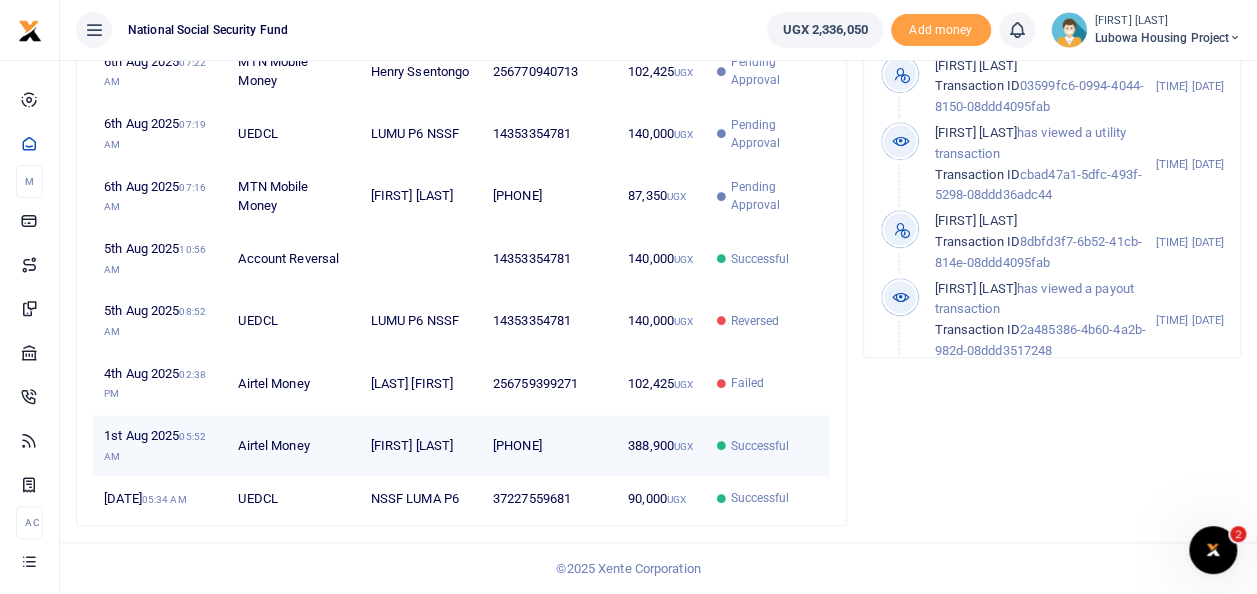 click on "[FIRST] [LAST]" at bounding box center [420, 446] 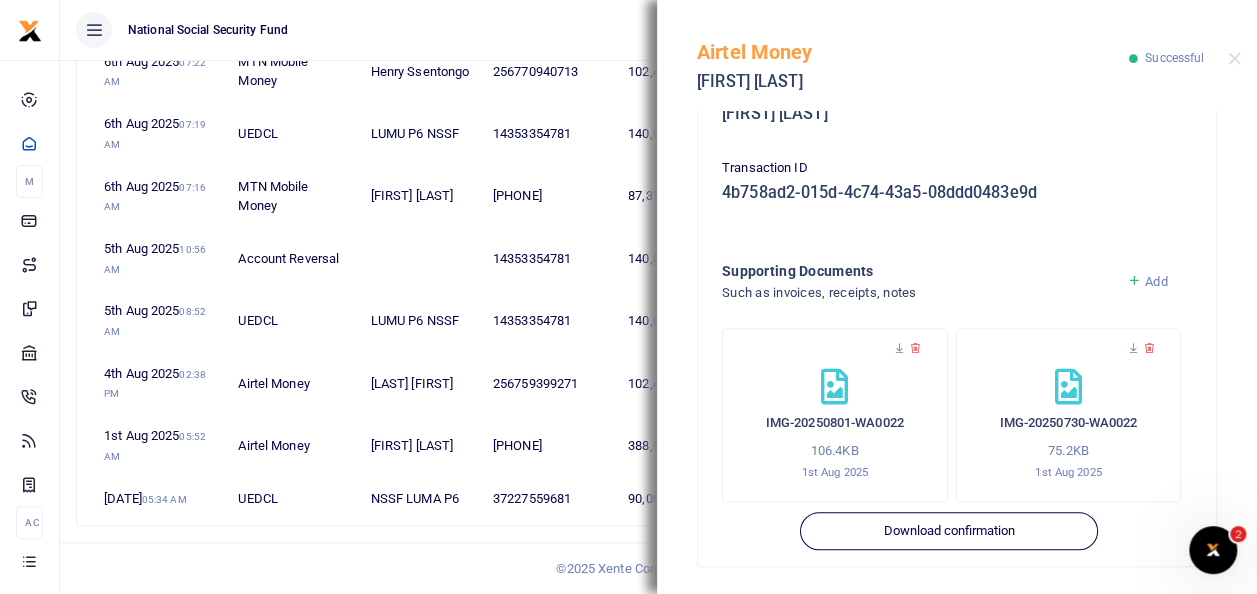 scroll, scrollTop: 474, scrollLeft: 0, axis: vertical 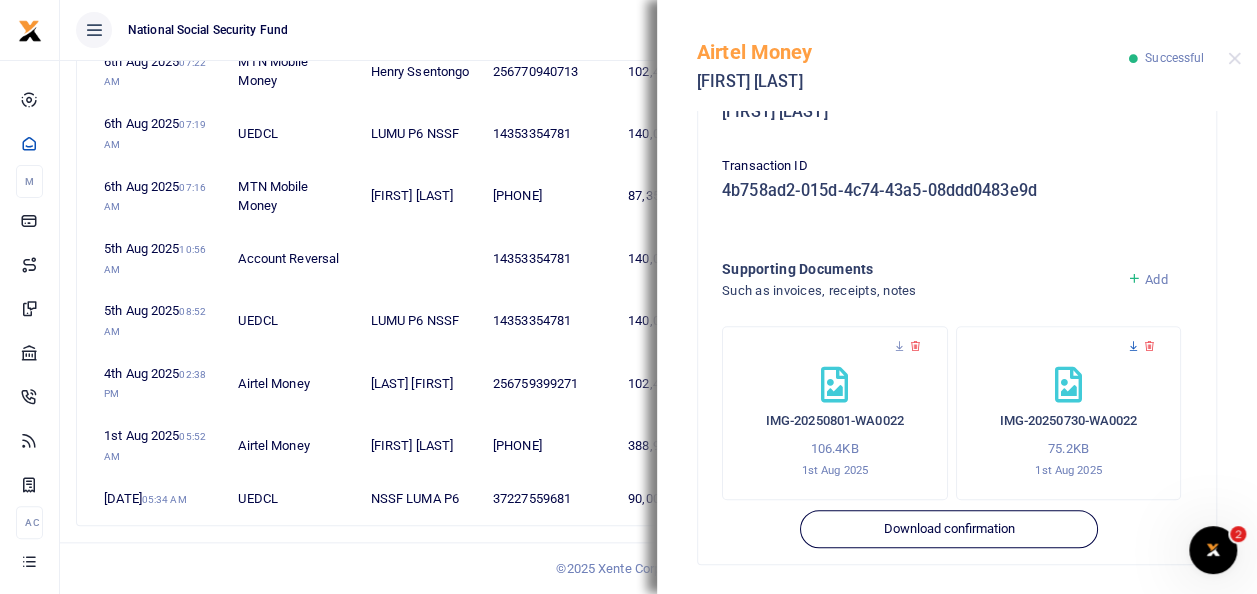 click at bounding box center (1133, 346) 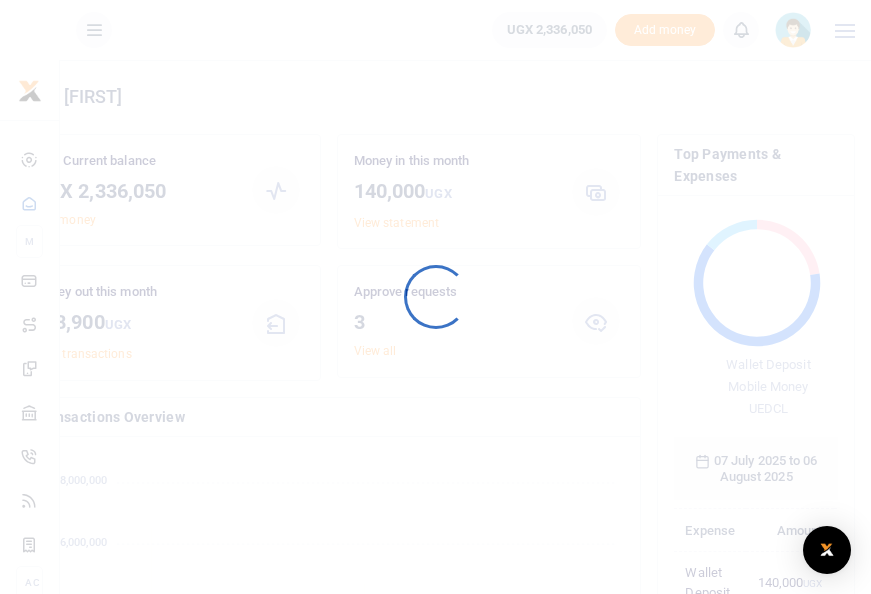 scroll, scrollTop: 798, scrollLeft: 0, axis: vertical 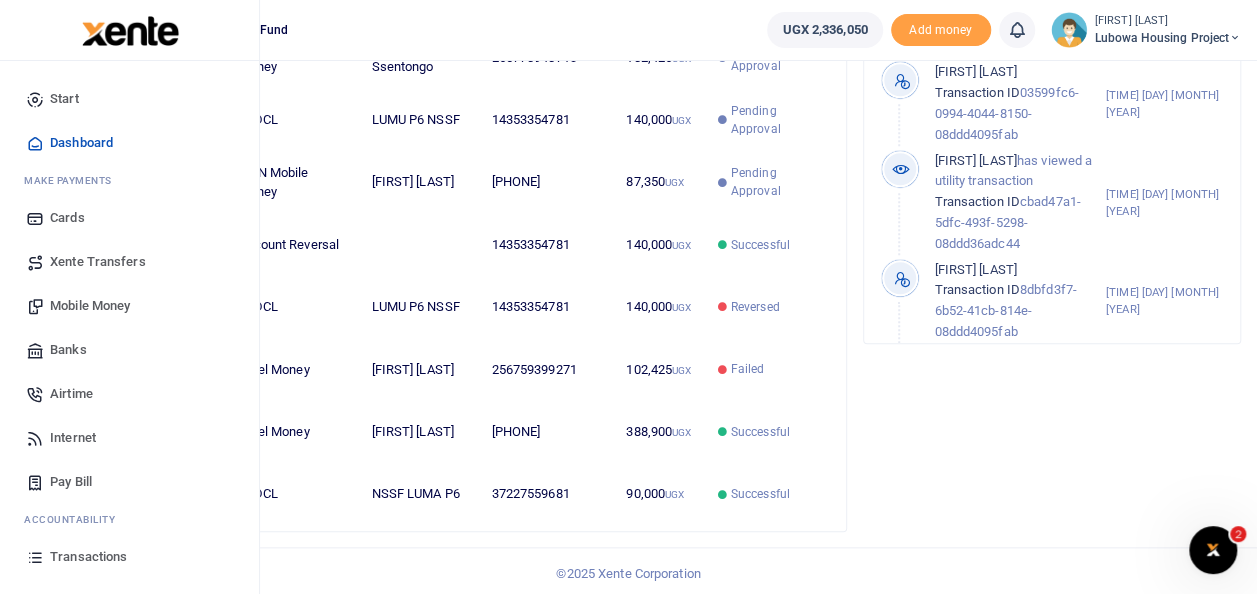 click on "Mobile Money" at bounding box center (129, 306) 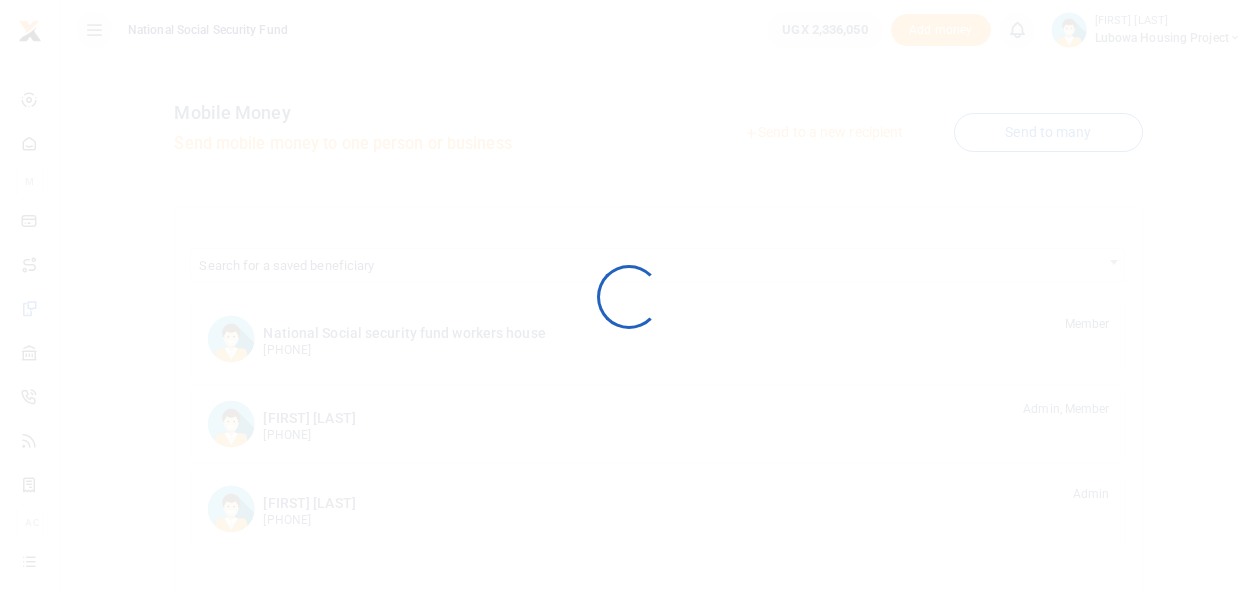 scroll, scrollTop: 0, scrollLeft: 0, axis: both 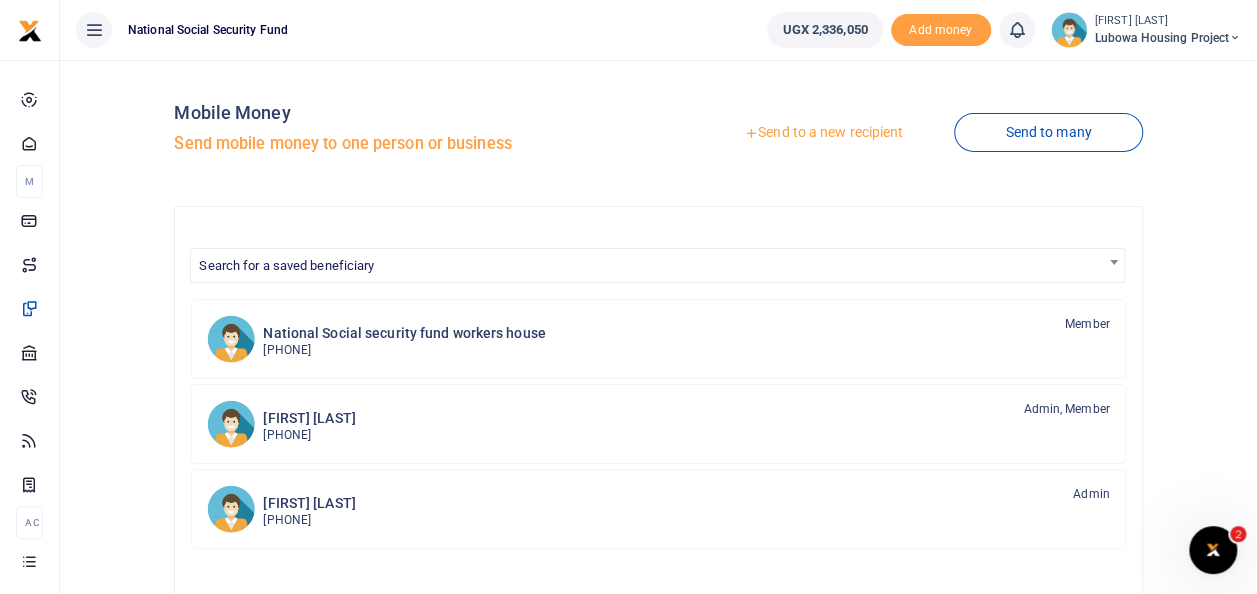 click on "Send to a new recipient" at bounding box center (823, 133) 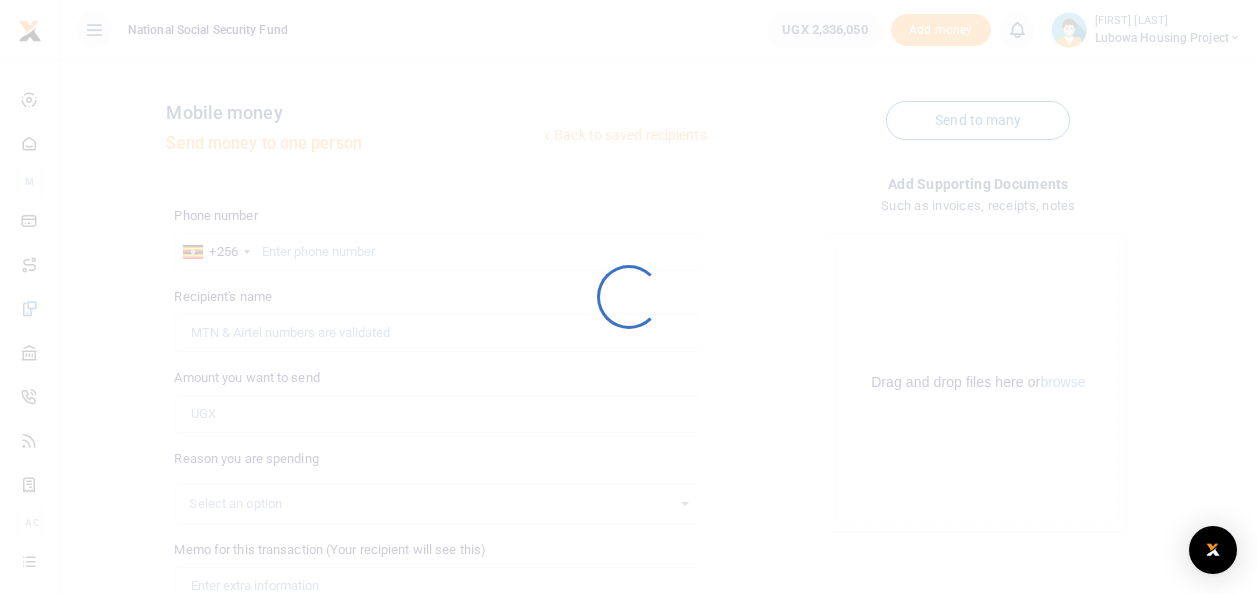 scroll, scrollTop: 0, scrollLeft: 0, axis: both 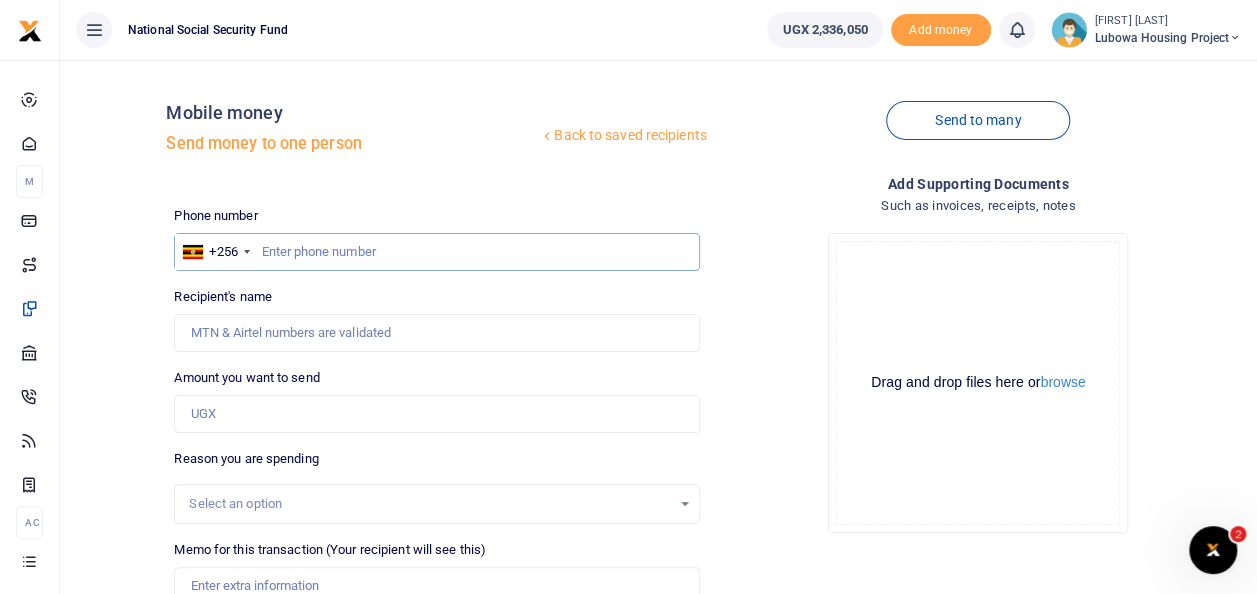 click at bounding box center (436, 252) 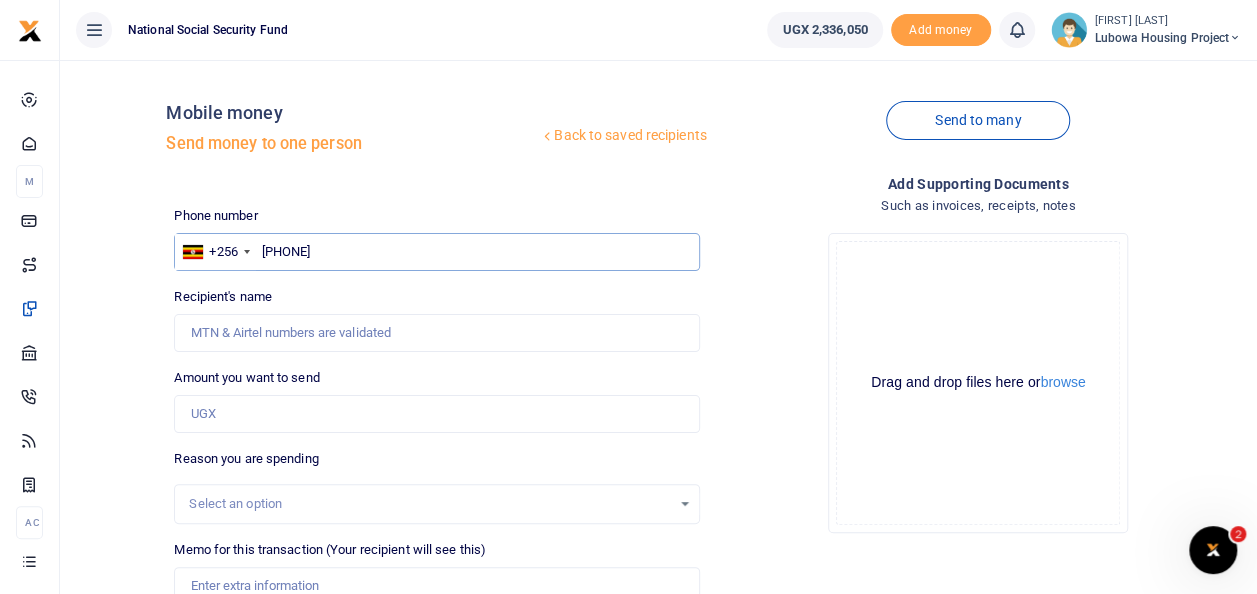 type on "[PHONE]" 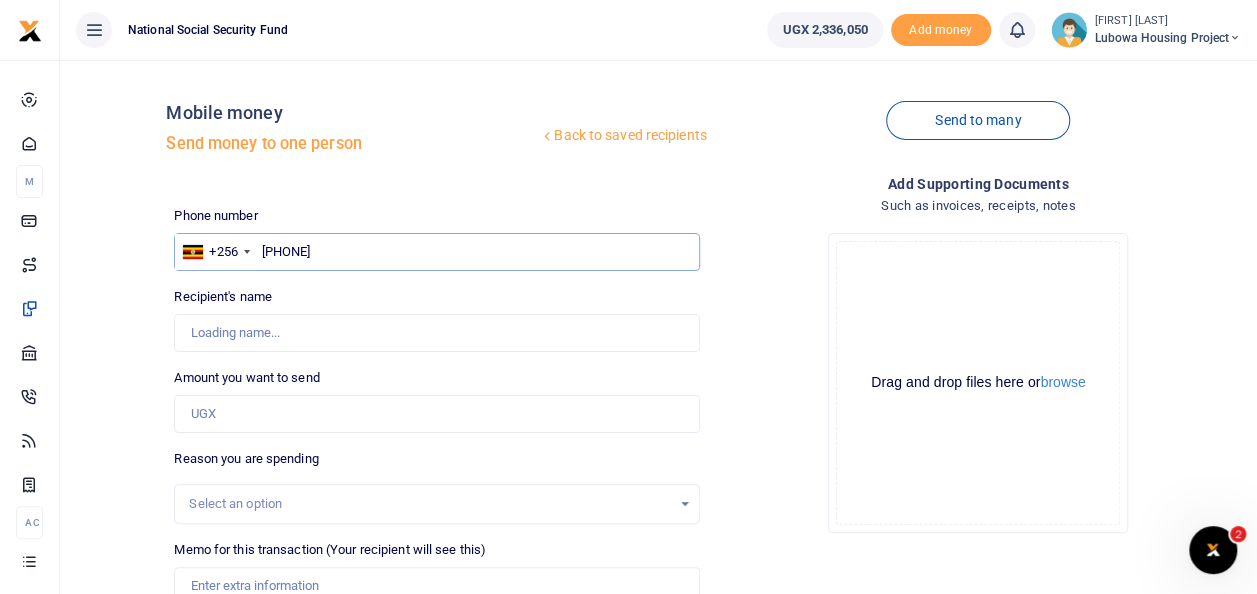 type on "[FIRST] [LAST]" 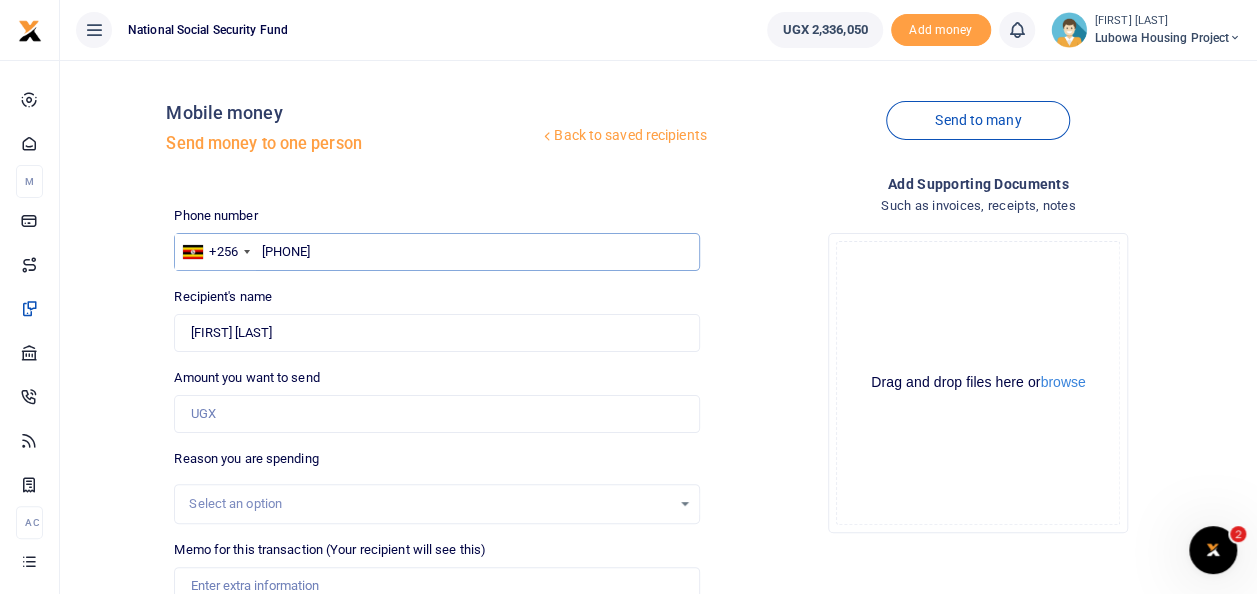 type on "[PHONE]" 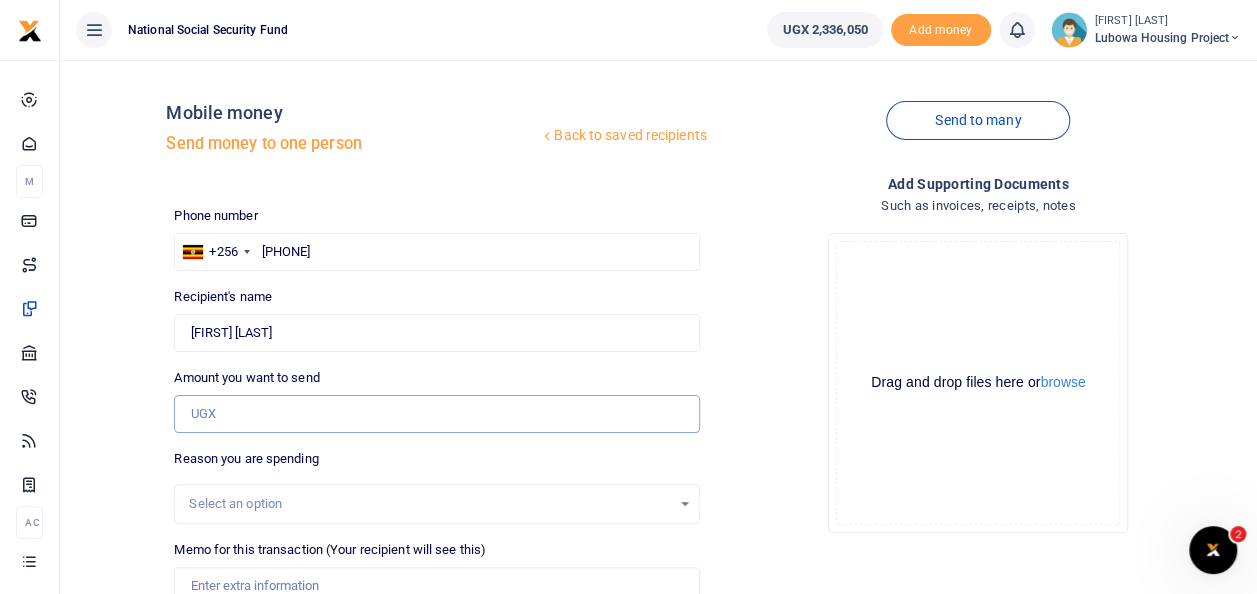 click on "Amount you want to send" at bounding box center [436, 414] 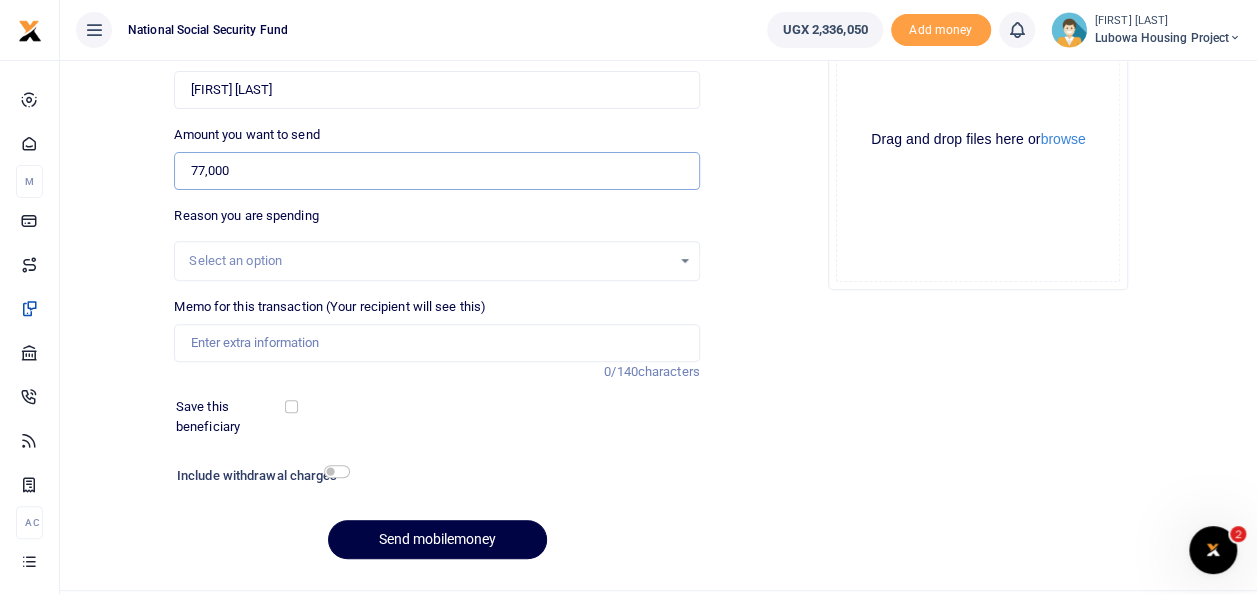 scroll, scrollTop: 290, scrollLeft: 0, axis: vertical 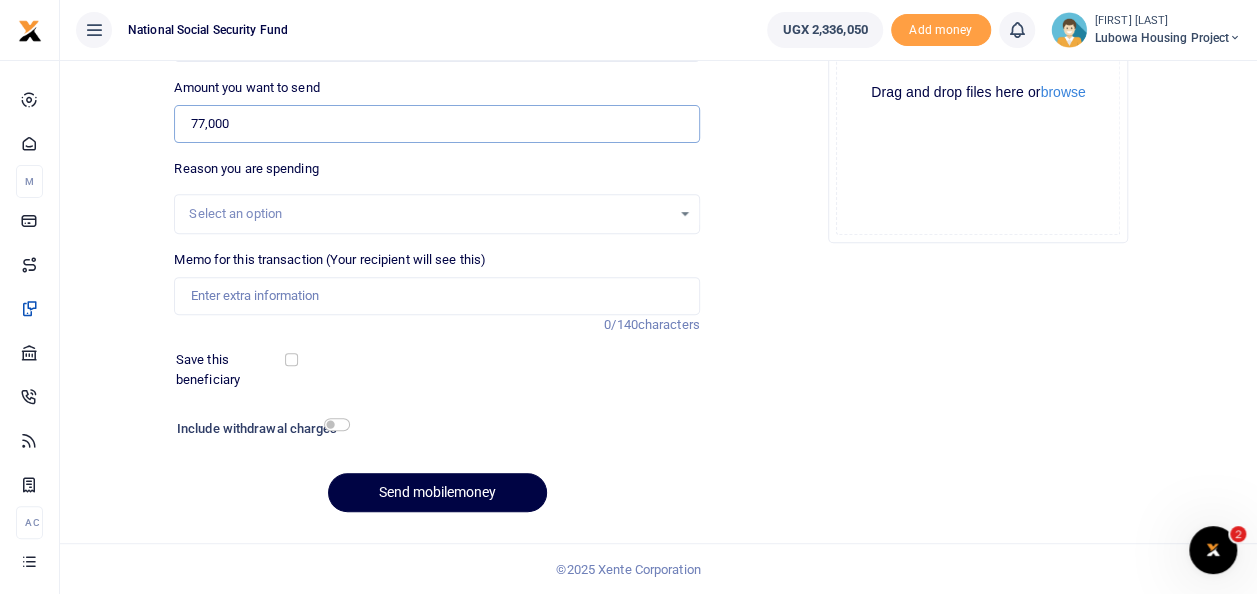 type on "77,000" 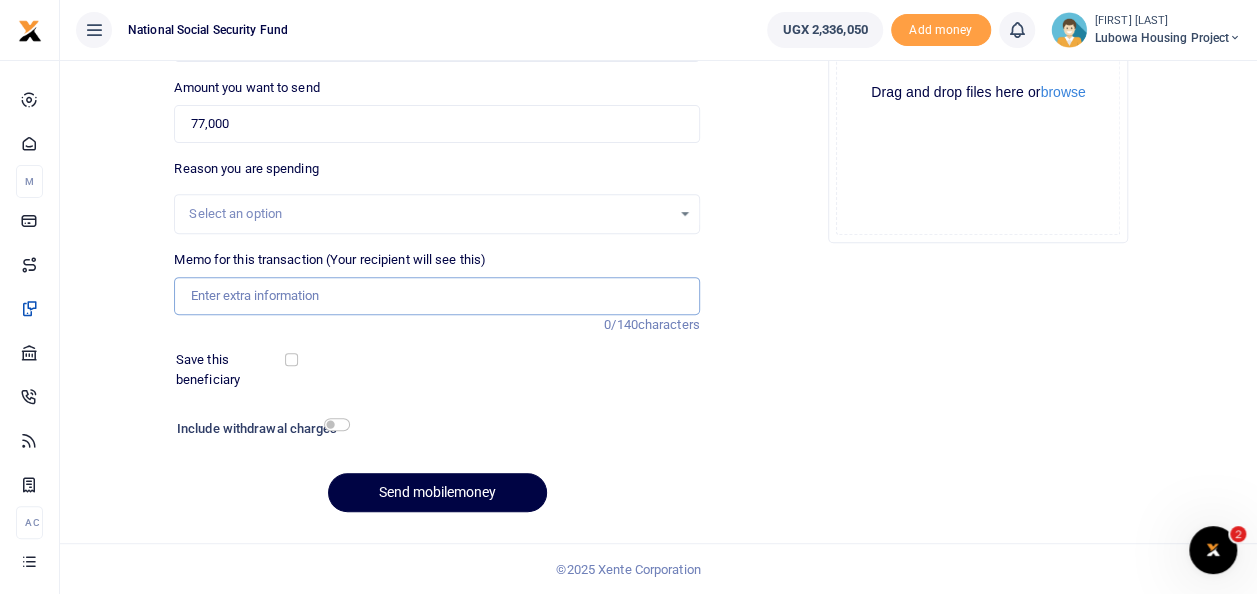 click on "Memo for this transaction (Your recipient will see this)" at bounding box center [436, 296] 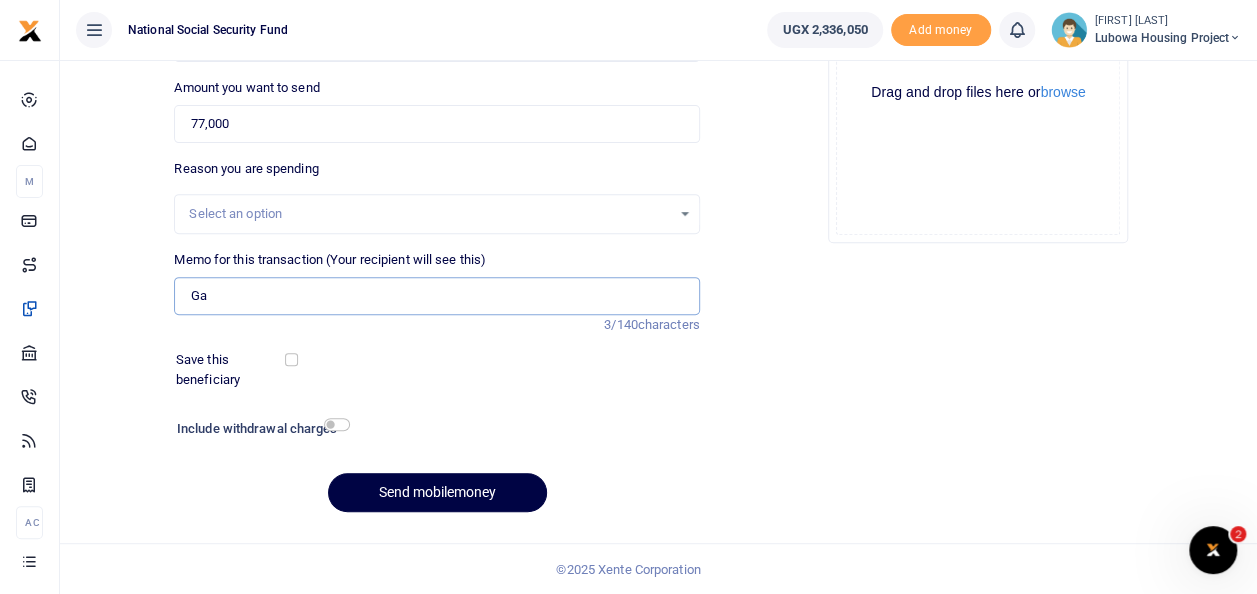 type on "G" 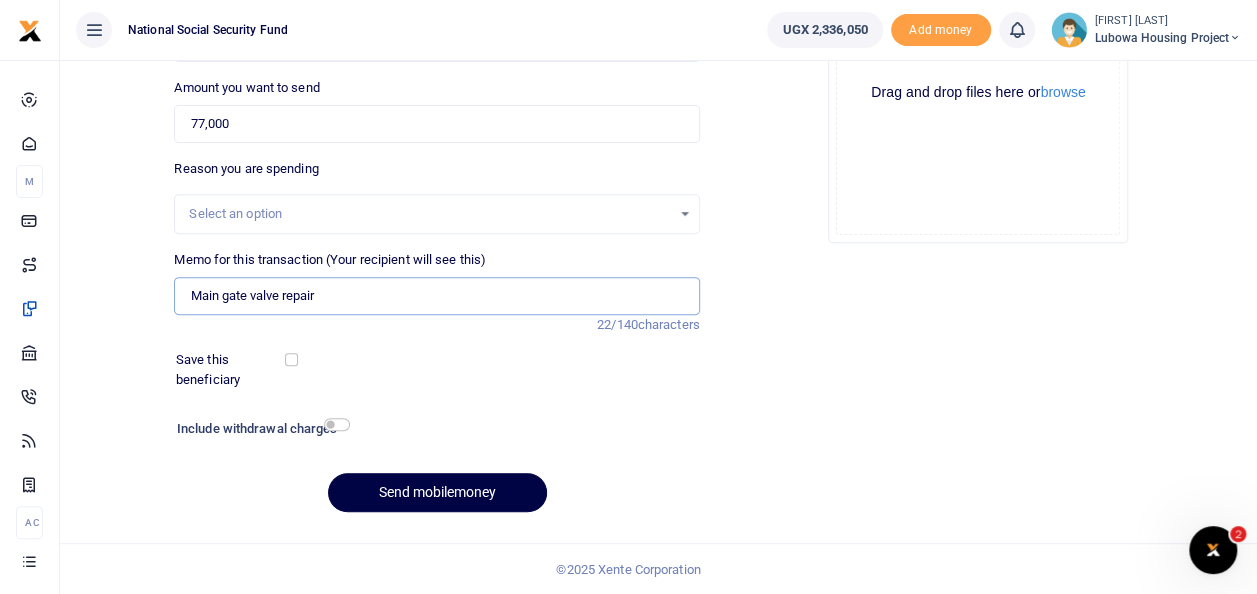 click on "Main gate valve repair" at bounding box center [436, 296] 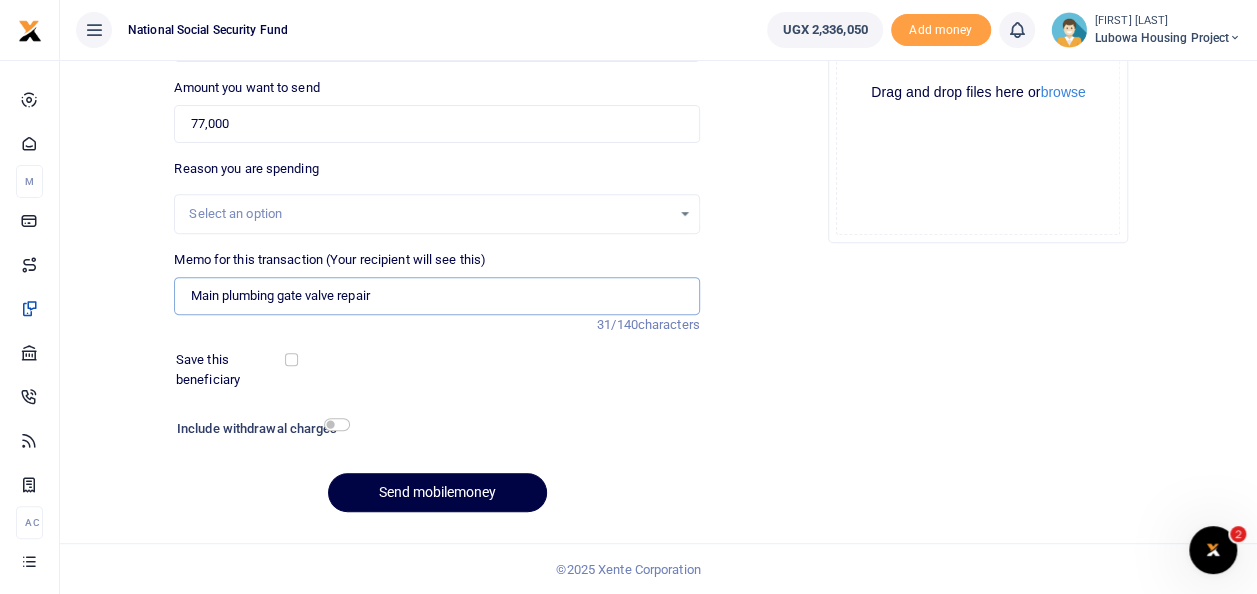 click on "Main plumbing gate valve repair" at bounding box center (436, 296) 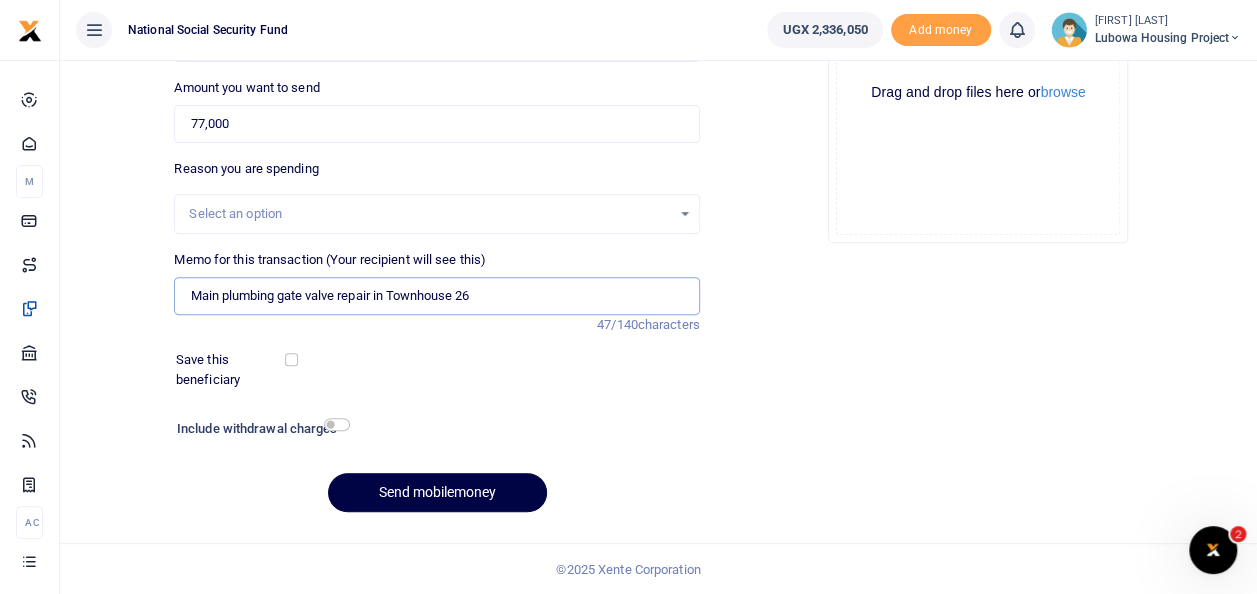 type on "Main plumbing gate valve repair in Townhouse 26" 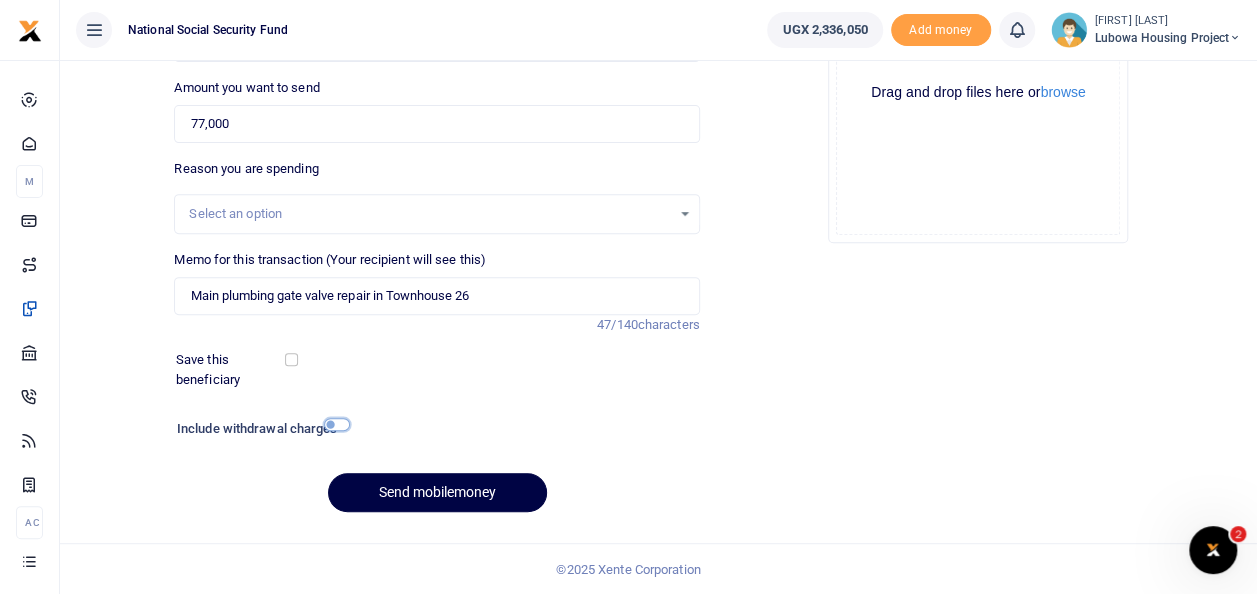 click at bounding box center (337, 424) 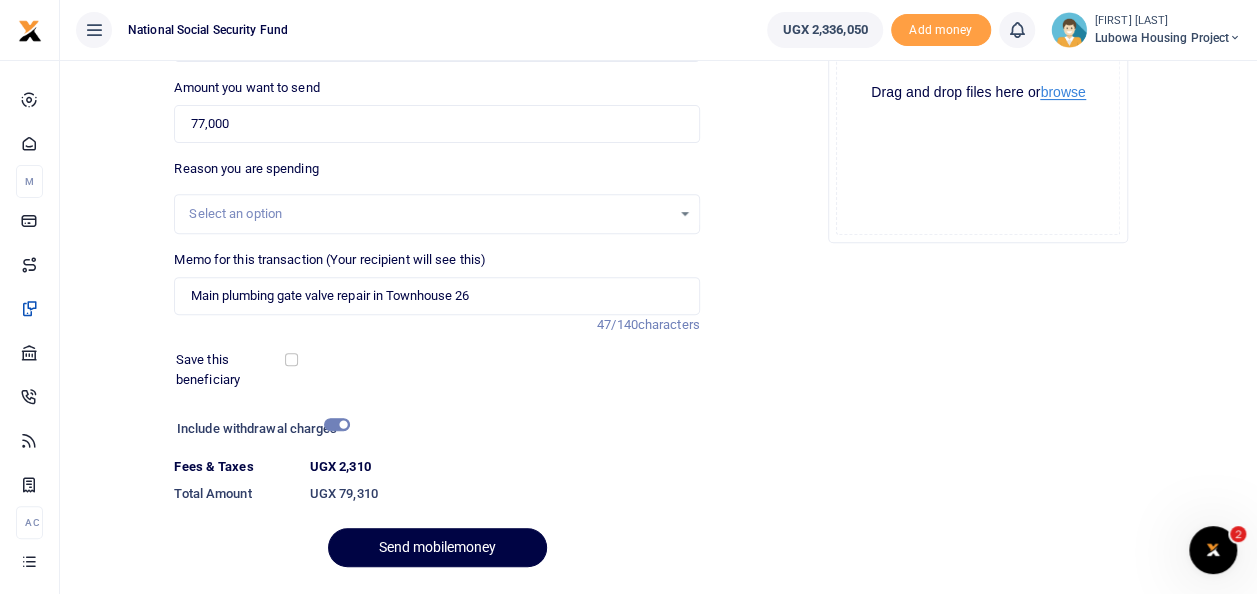 click on "browse" at bounding box center (1062, 92) 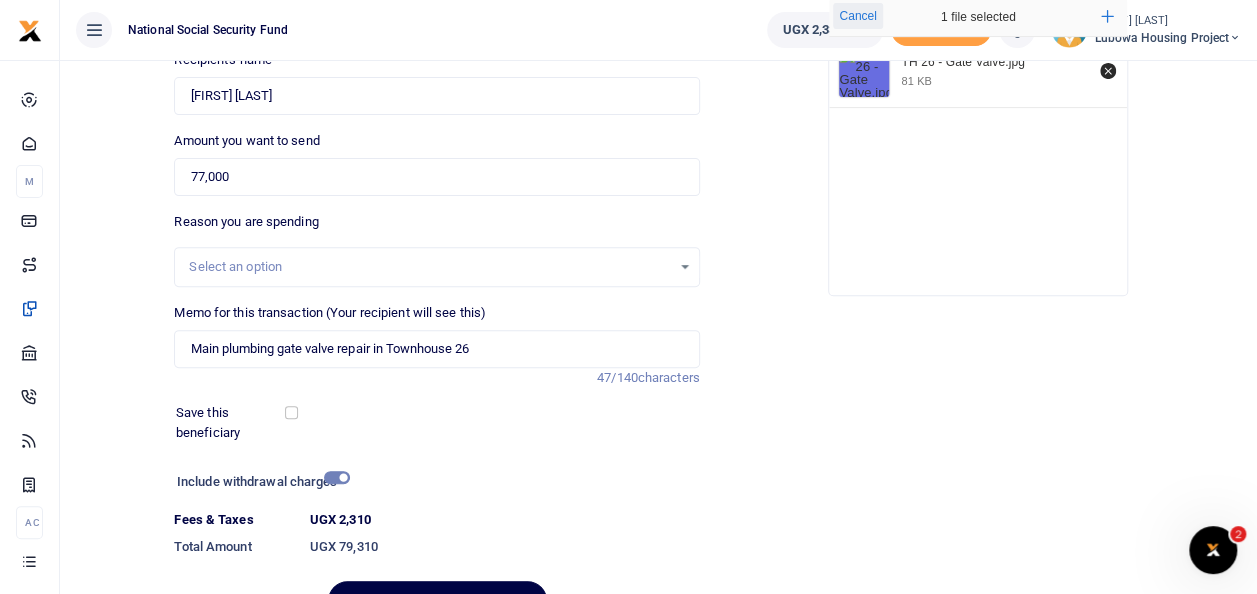scroll, scrollTop: 345, scrollLeft: 0, axis: vertical 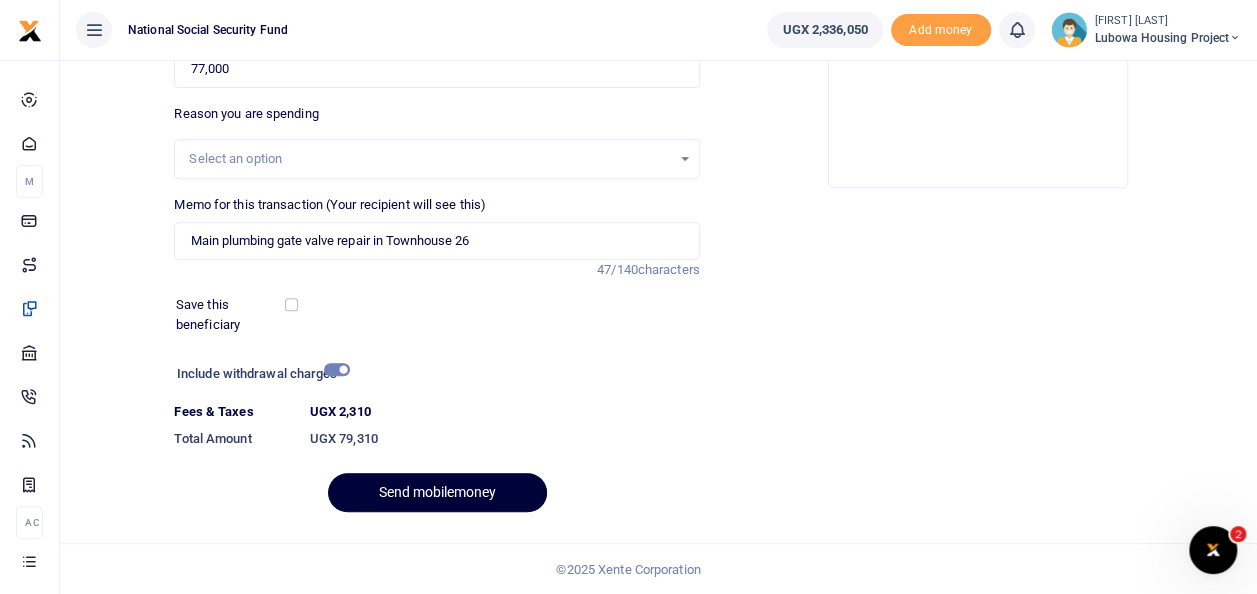 click on "Send mobilemoney" at bounding box center (437, 492) 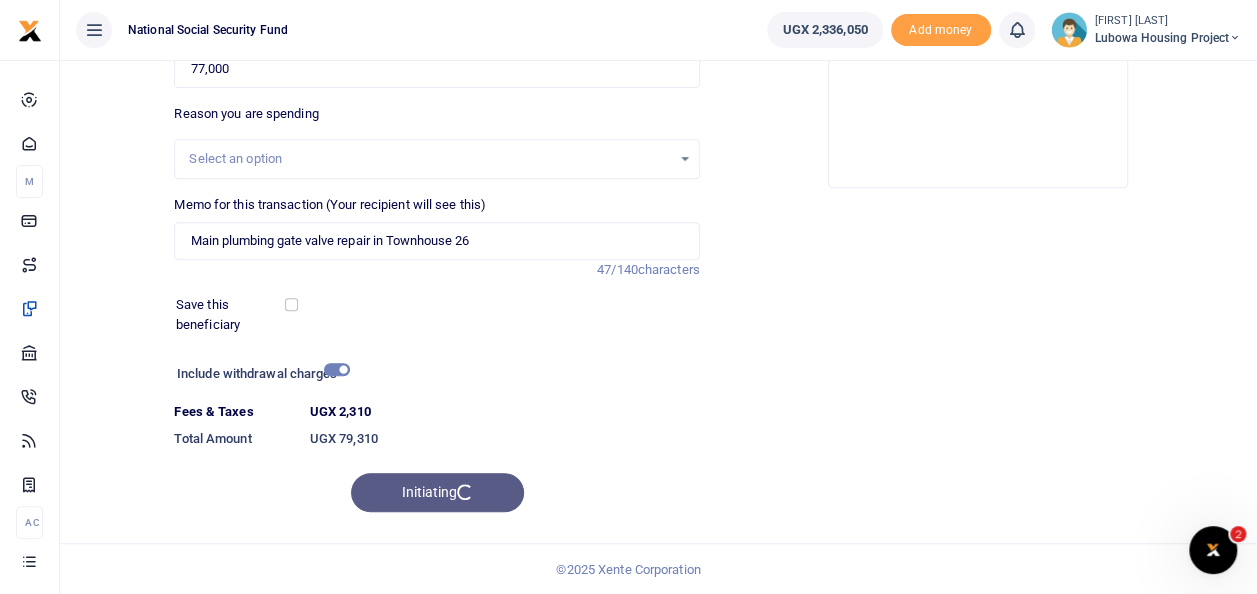 scroll, scrollTop: 0, scrollLeft: 0, axis: both 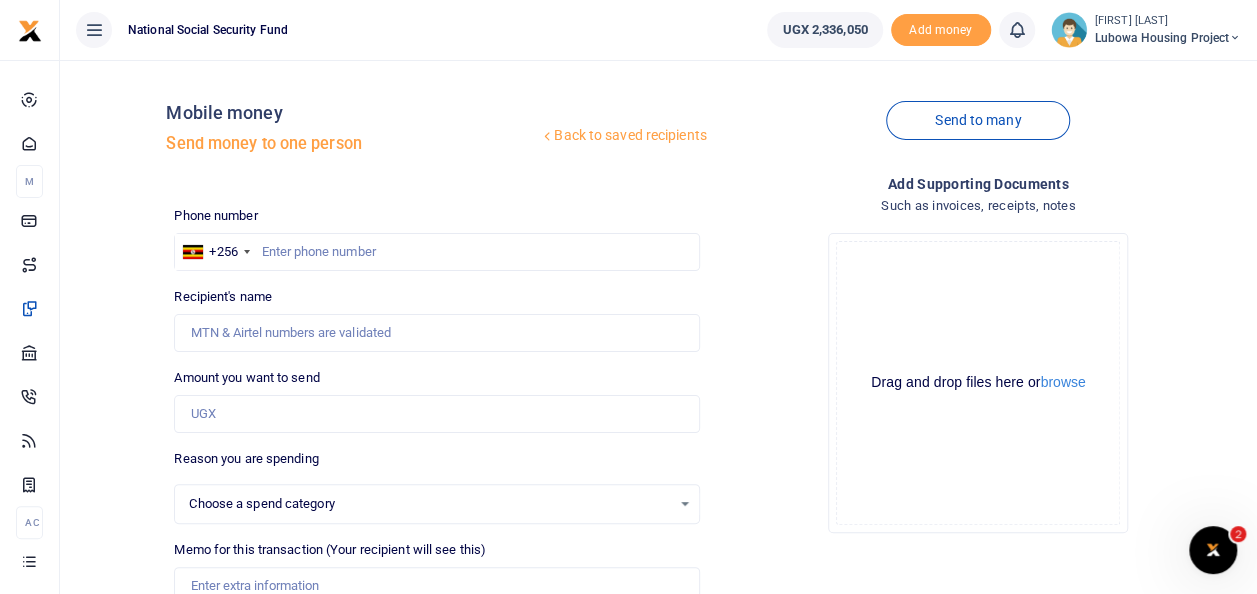 select 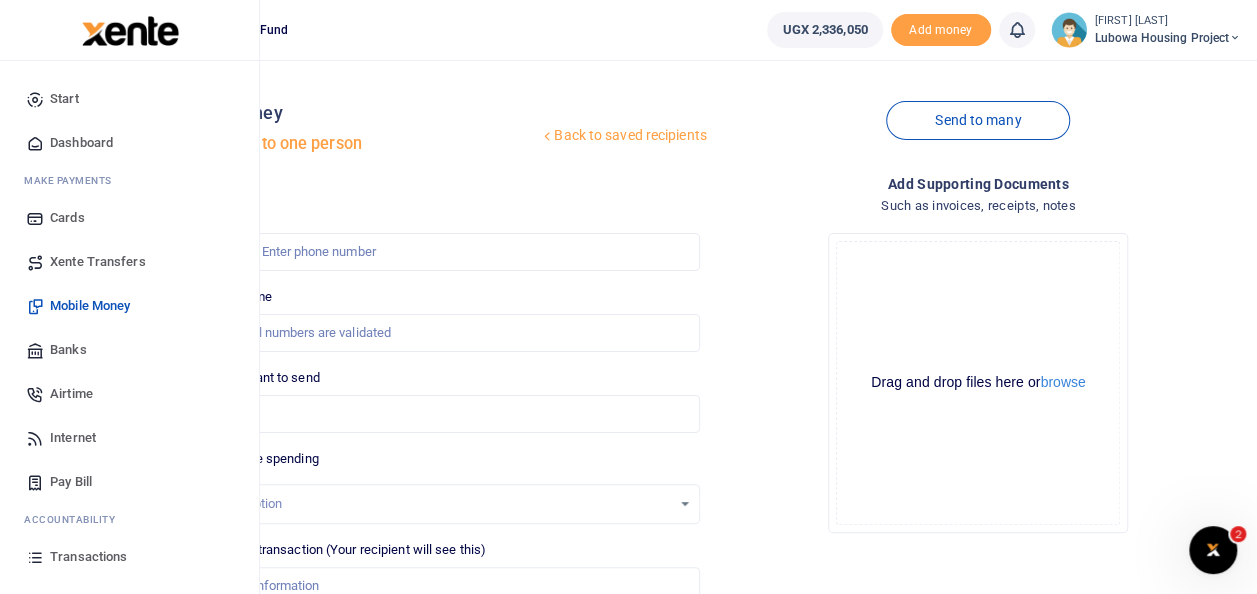 click on "Dashboard" at bounding box center (81, 143) 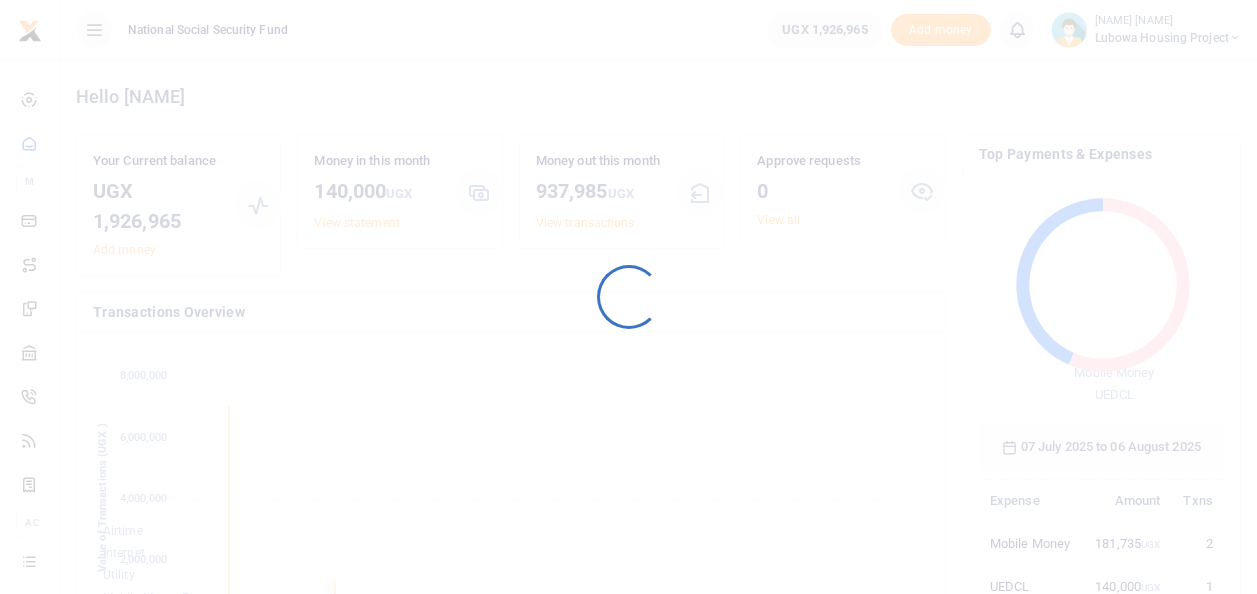 scroll, scrollTop: 0, scrollLeft: 0, axis: both 